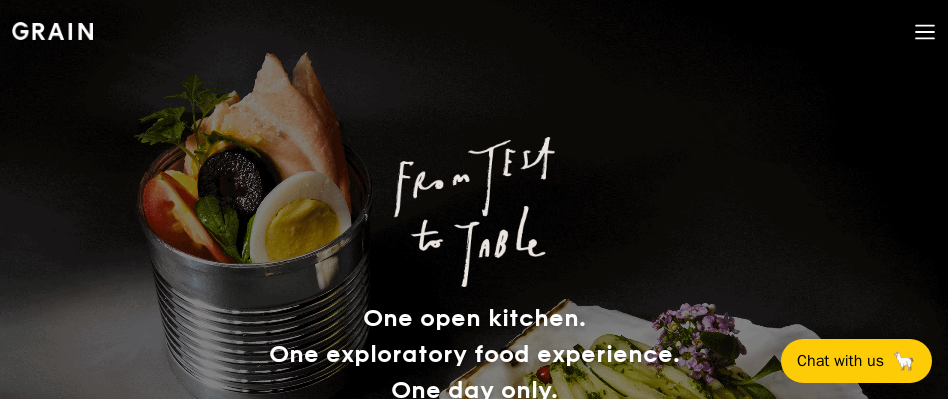 scroll, scrollTop: 0, scrollLeft: 0, axis: both 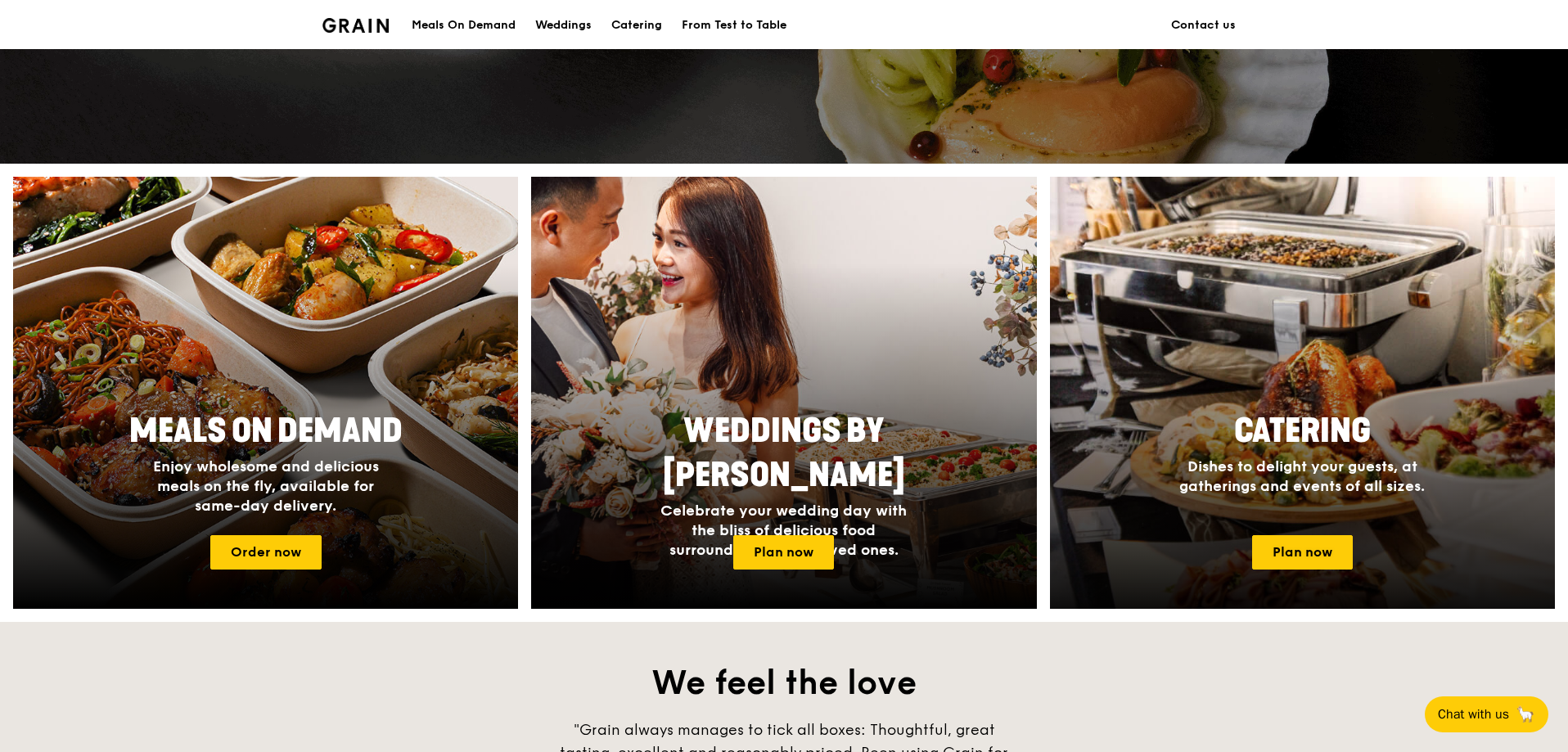 click on "Catering" at bounding box center (1302, 431) 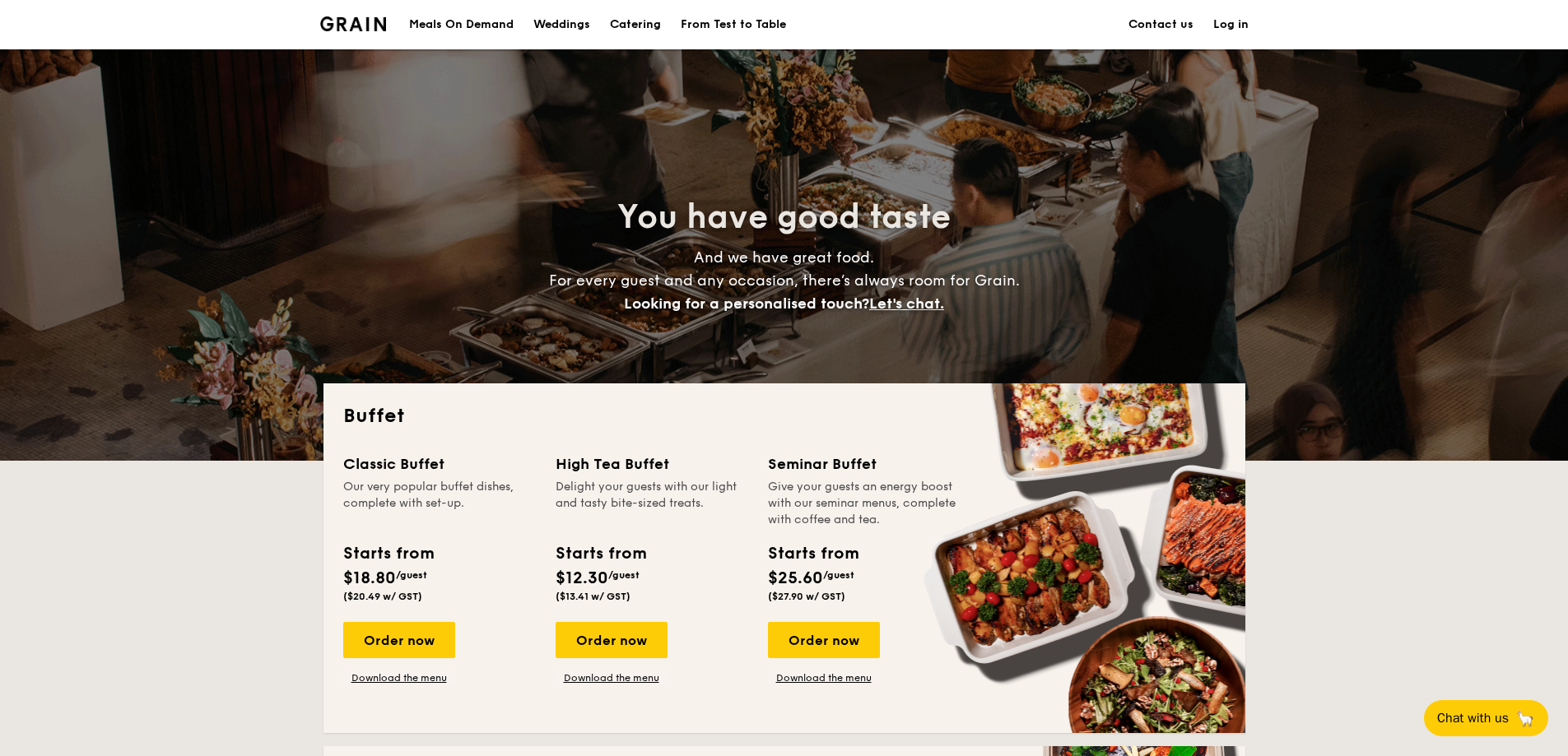 scroll, scrollTop: 0, scrollLeft: 0, axis: both 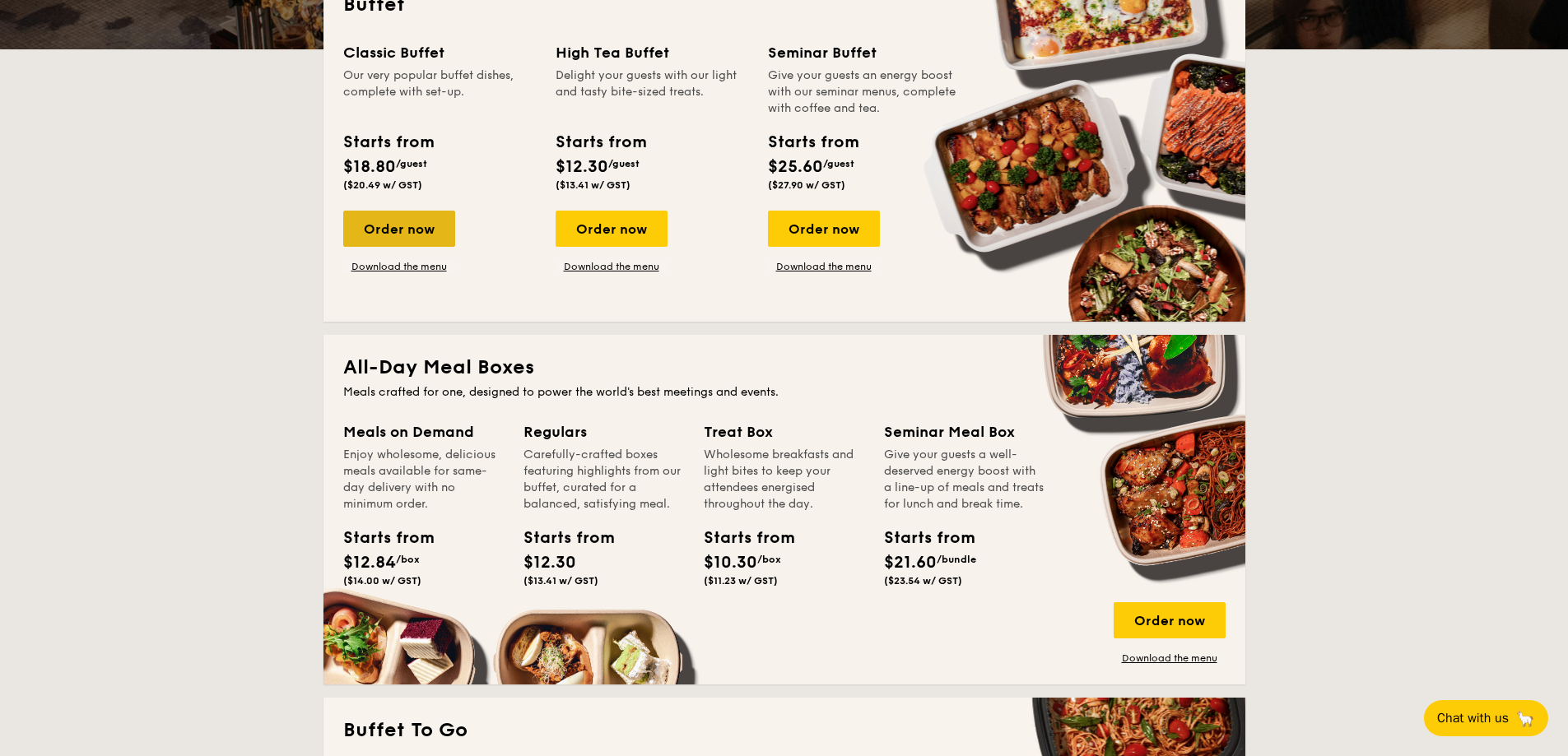 click on "Order now" at bounding box center [399, 229] 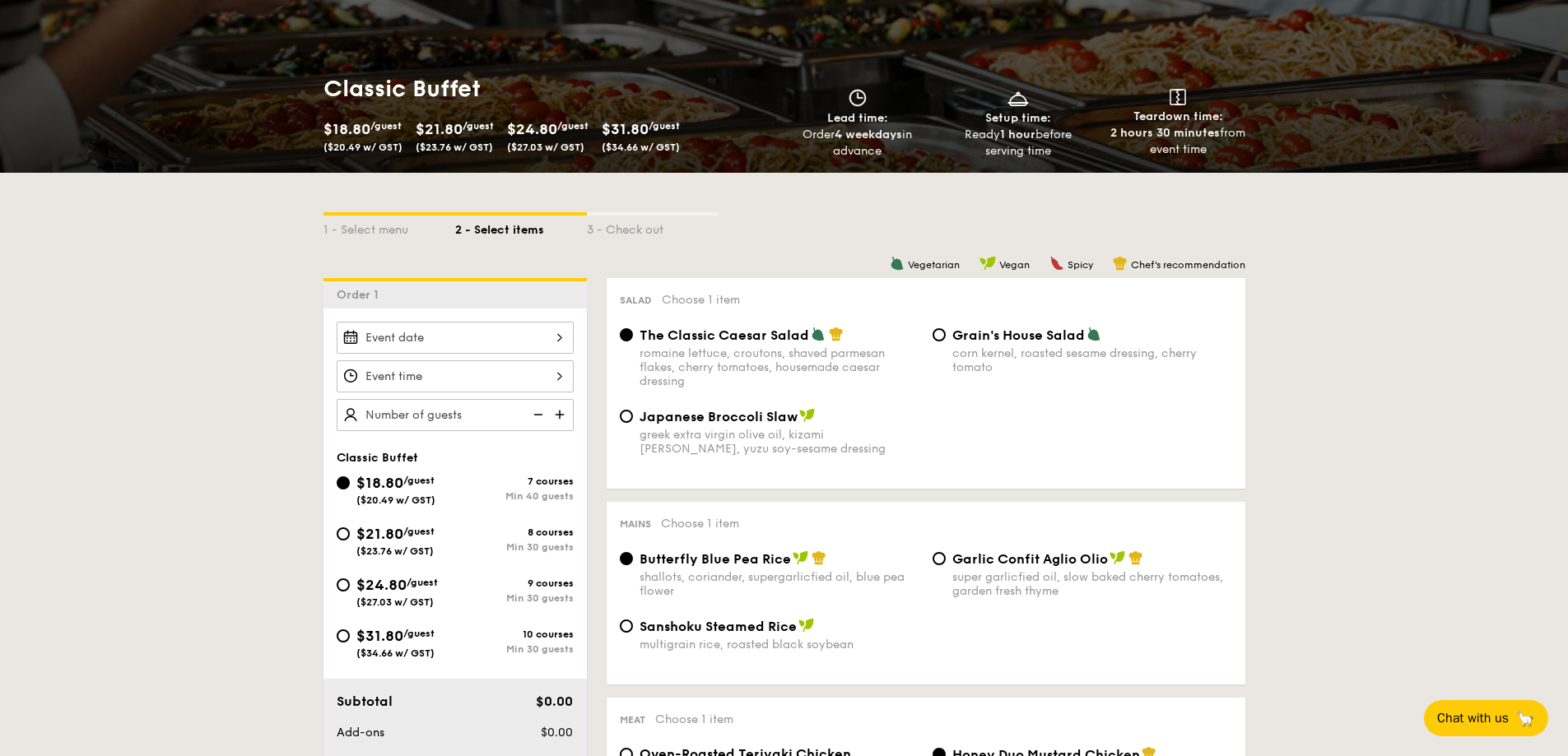 scroll, scrollTop: 247, scrollLeft: 0, axis: vertical 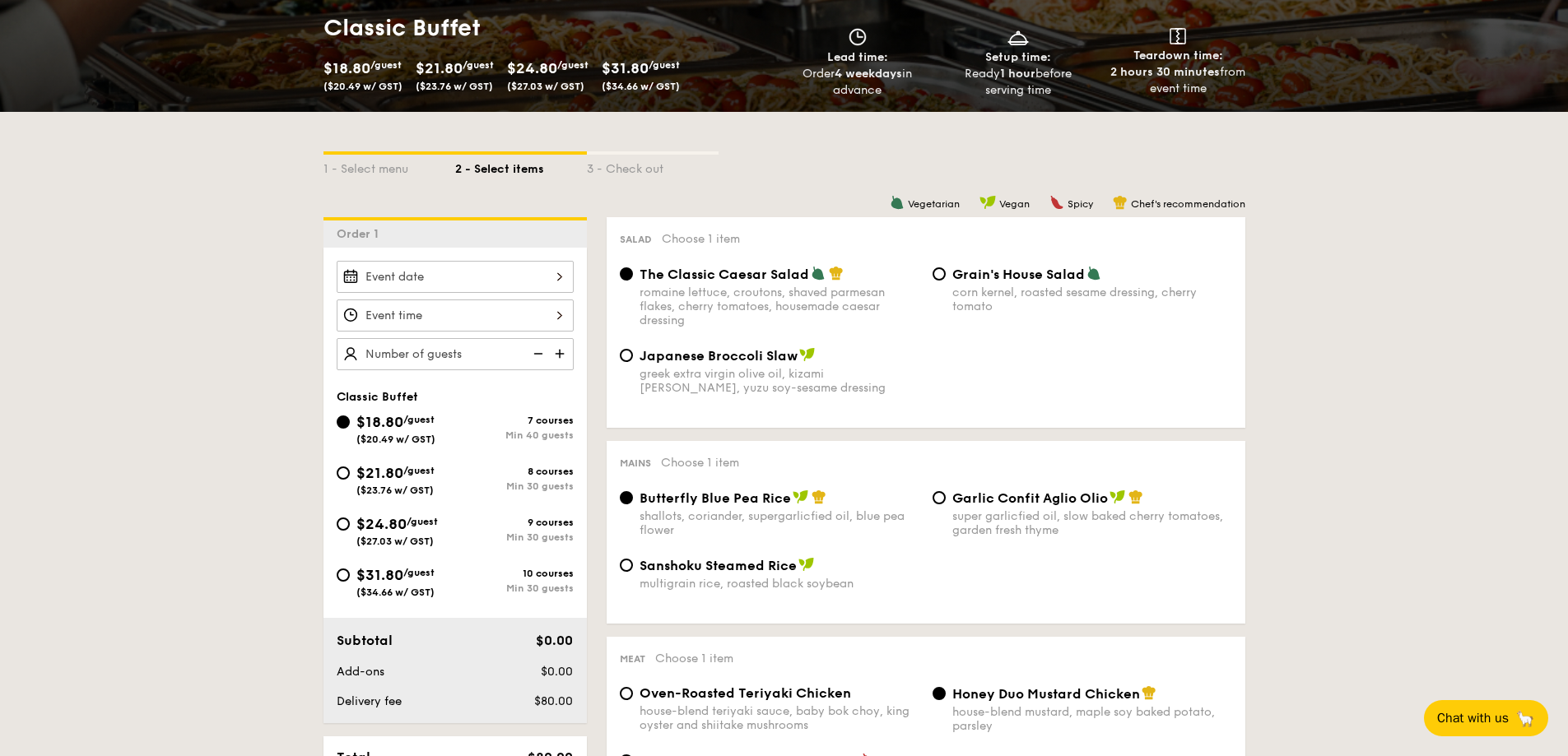 click at bounding box center (455, 276) 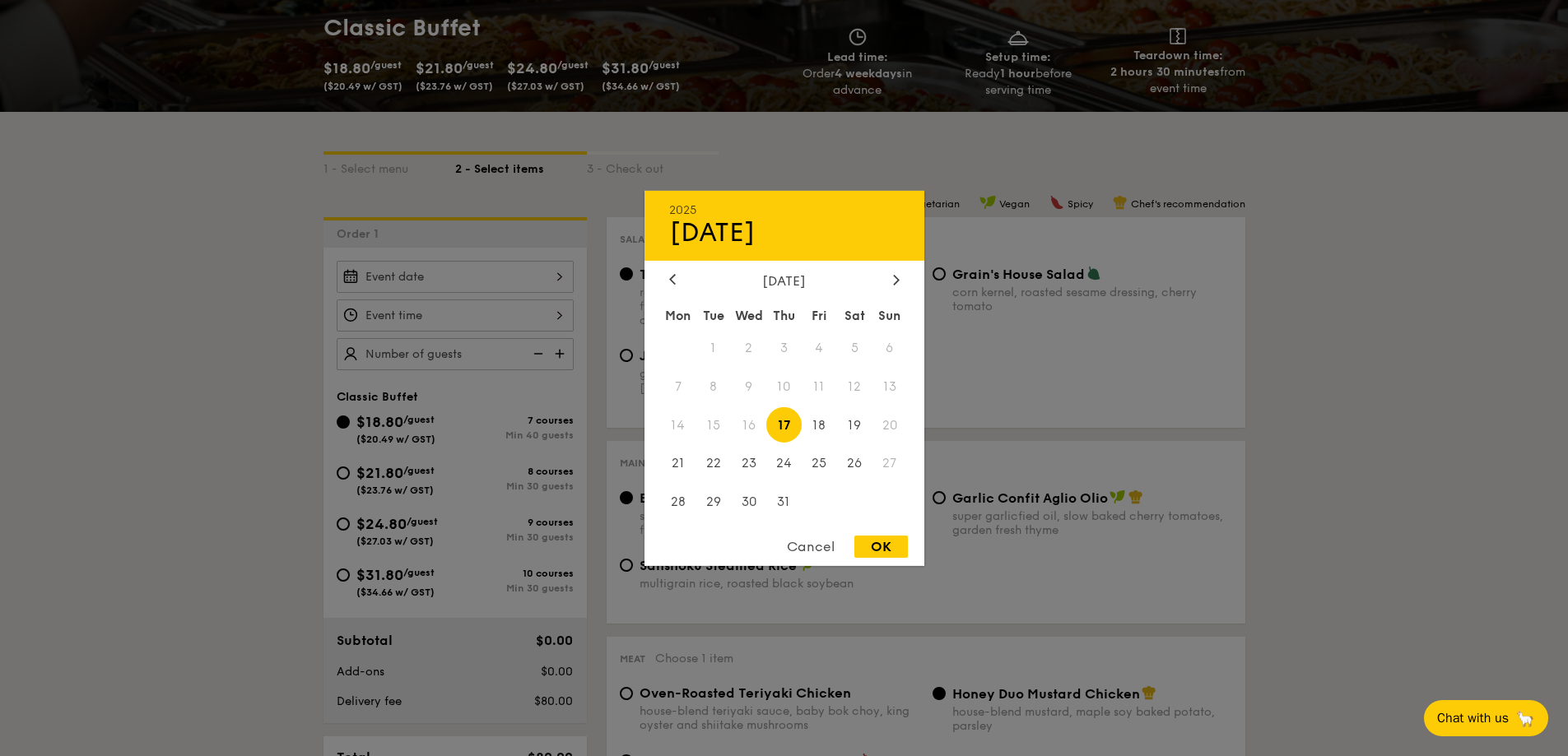 click on "July 2025" at bounding box center [784, 280] 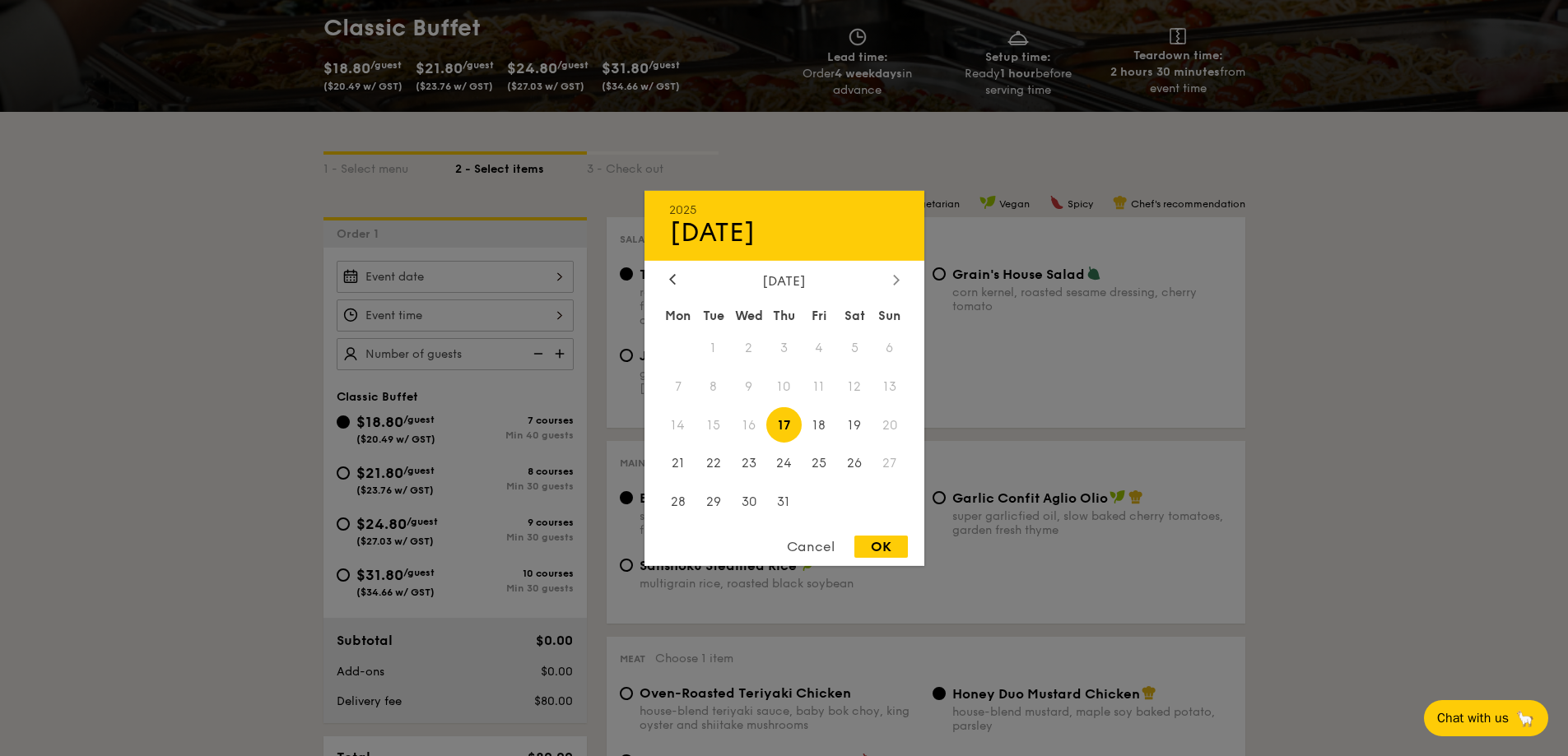 click 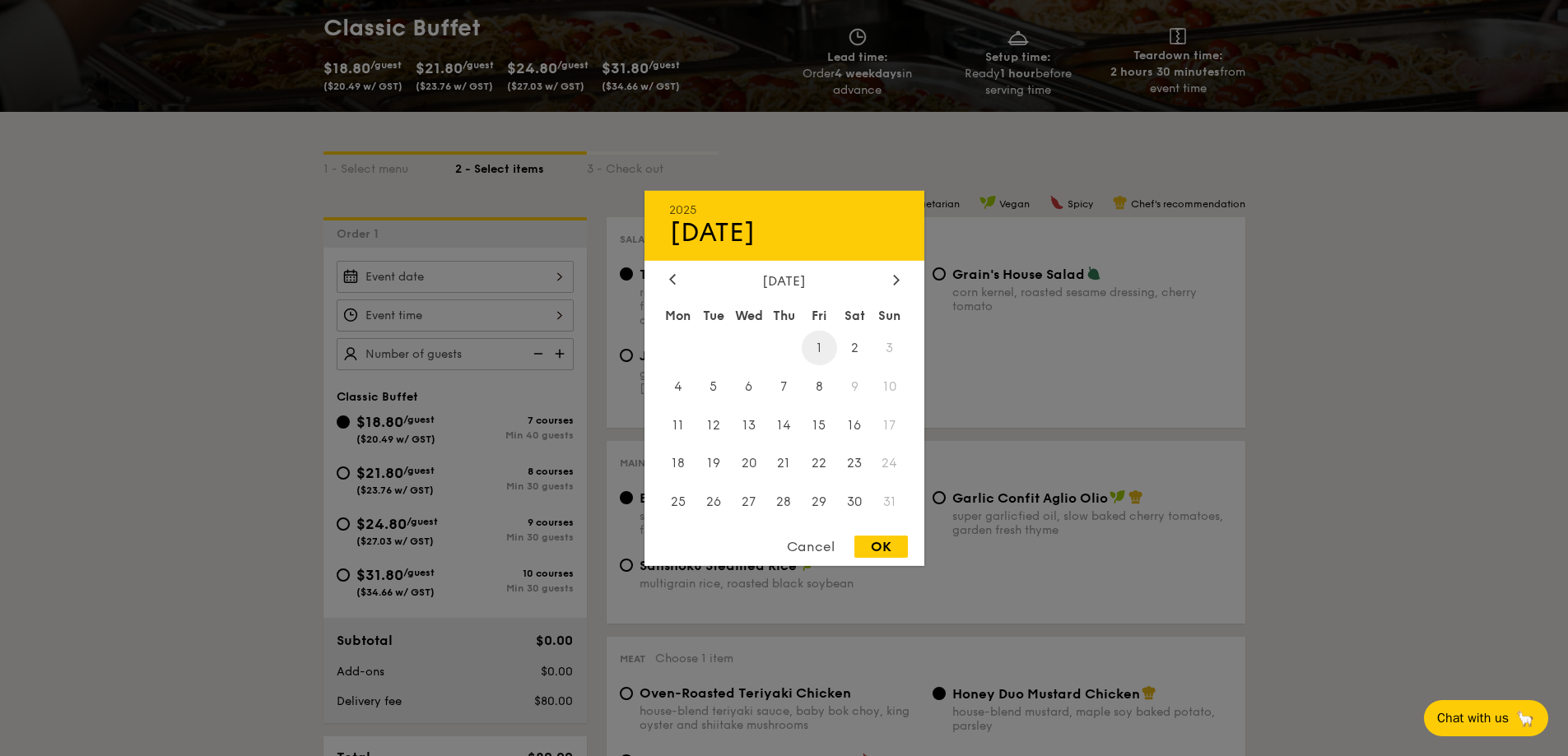 click on "1" at bounding box center [819, 347] 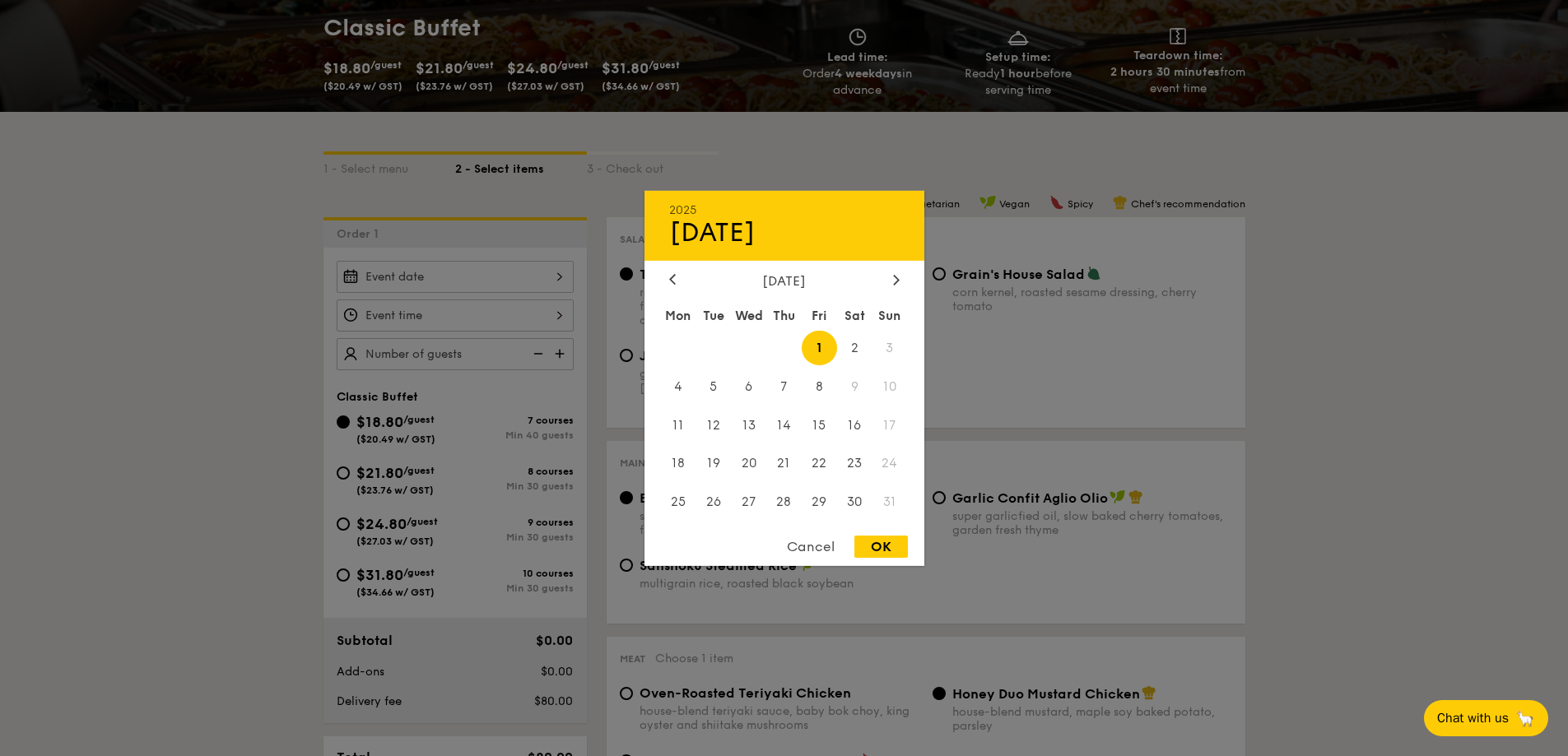 click on "OK" at bounding box center [881, 546] 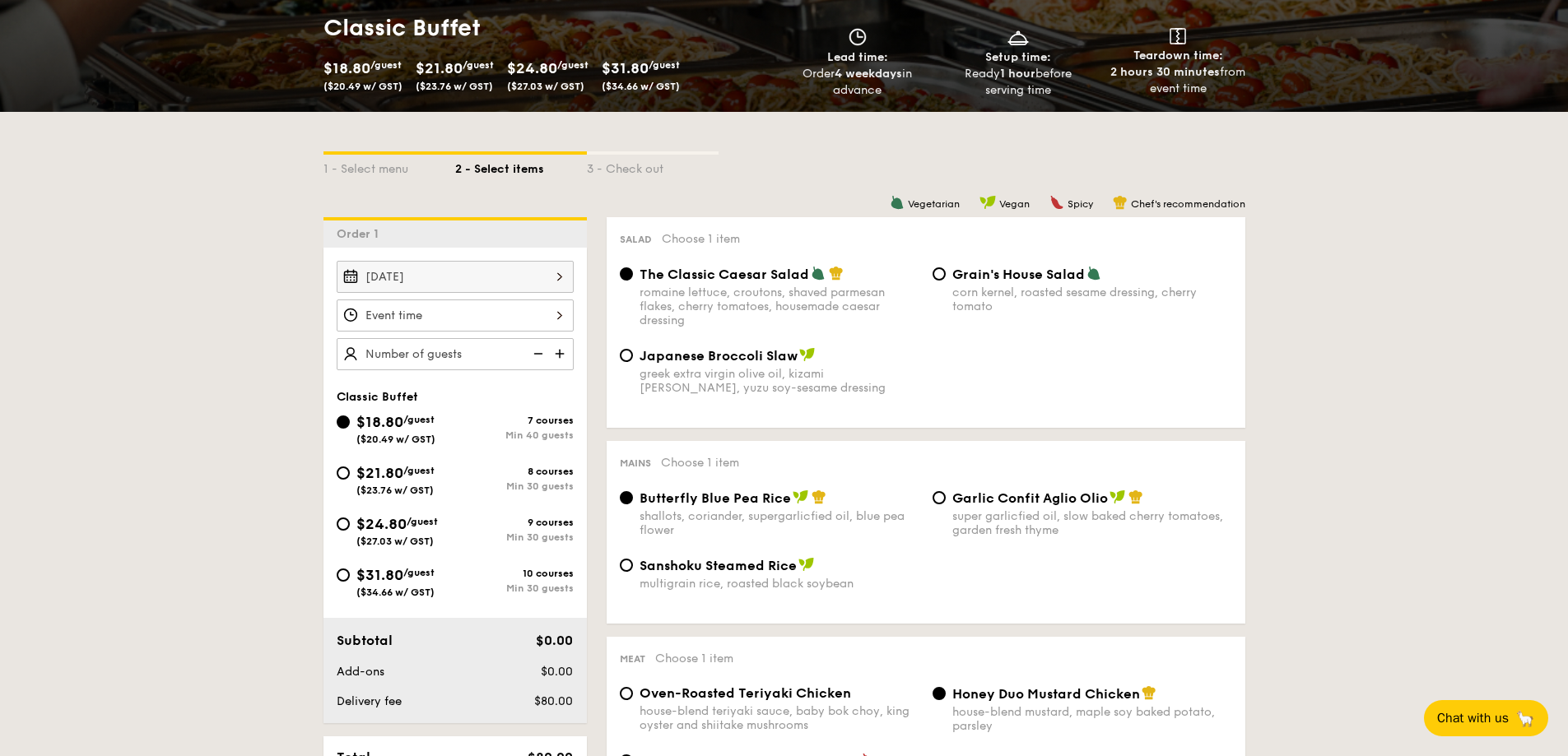 click on "1 - Select menu
2 - Select items
3 - Check out
Order 1
Aug 01, 2025
Classic Buffet
$18.80
/guest
($20.49 w/ GST)
7 courses
Min 40 guests
$21.80
/guest
($23.76 w/ GST)
8 courses
Min 30 guests
$24.80
/guest
($27.03 w/ GST)
9 courses
Min 30 guests
$31.80
/guest
($34.66 w/ GST)
10 courses
Min 30 guests
Subtotal
$0.00
Add-ons
$0.00
Delivery fee
$80.00
Total
$80.00
Total (w/ GST)
$87.20
+ Add another order
Go to checkout
+ Add another order
. 0 0" at bounding box center [784, 1145] 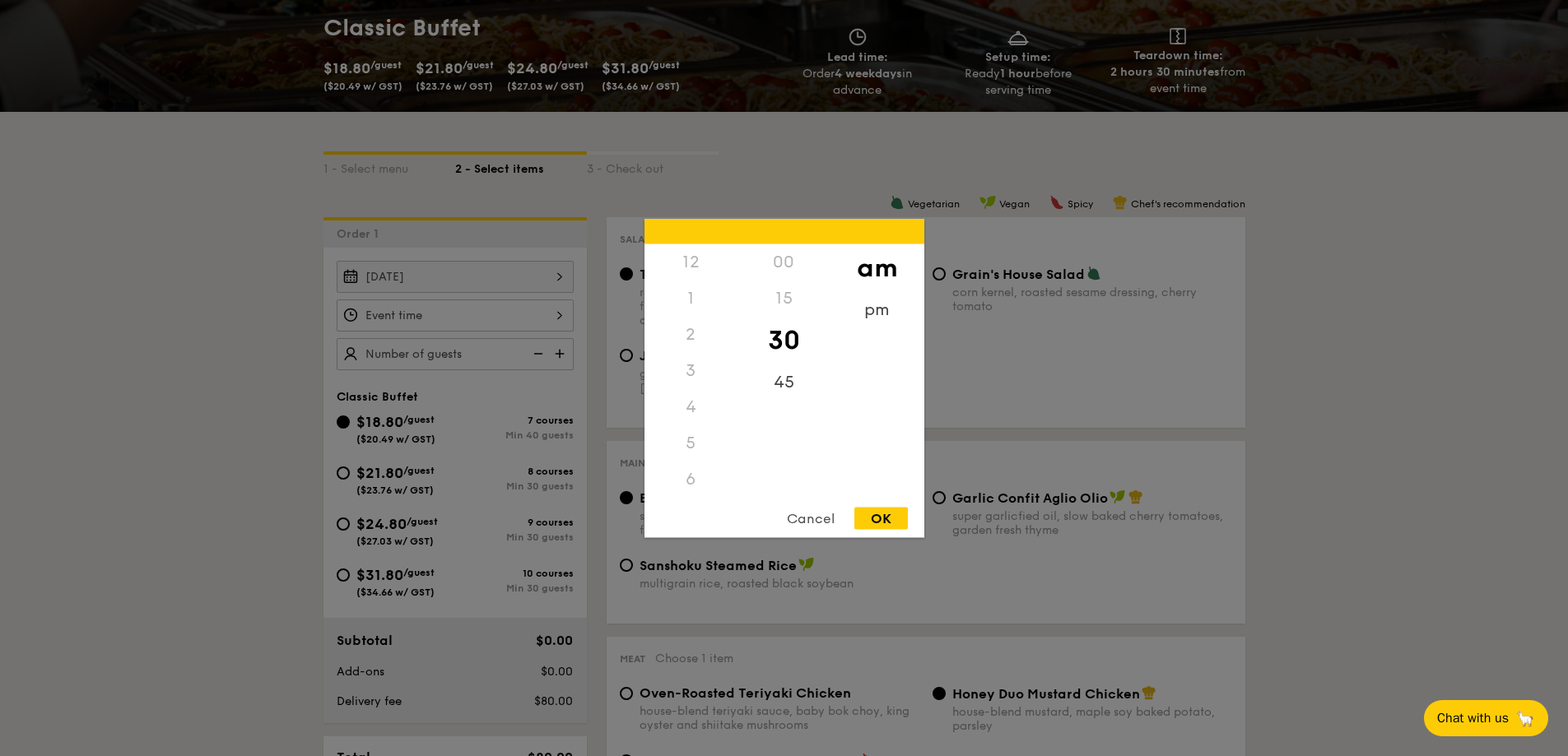 scroll, scrollTop: 181, scrollLeft: 0, axis: vertical 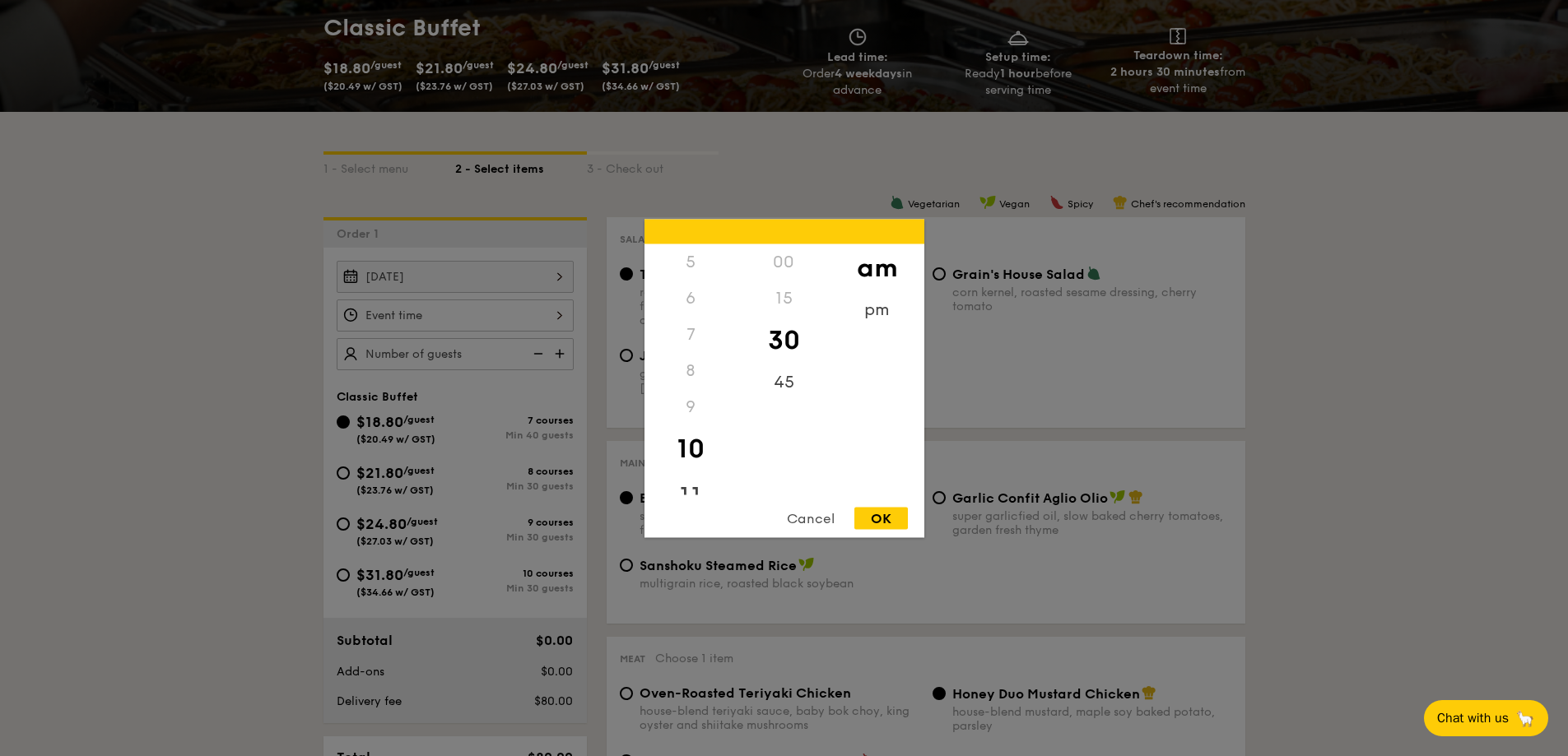 click on "11" at bounding box center [691, 496] 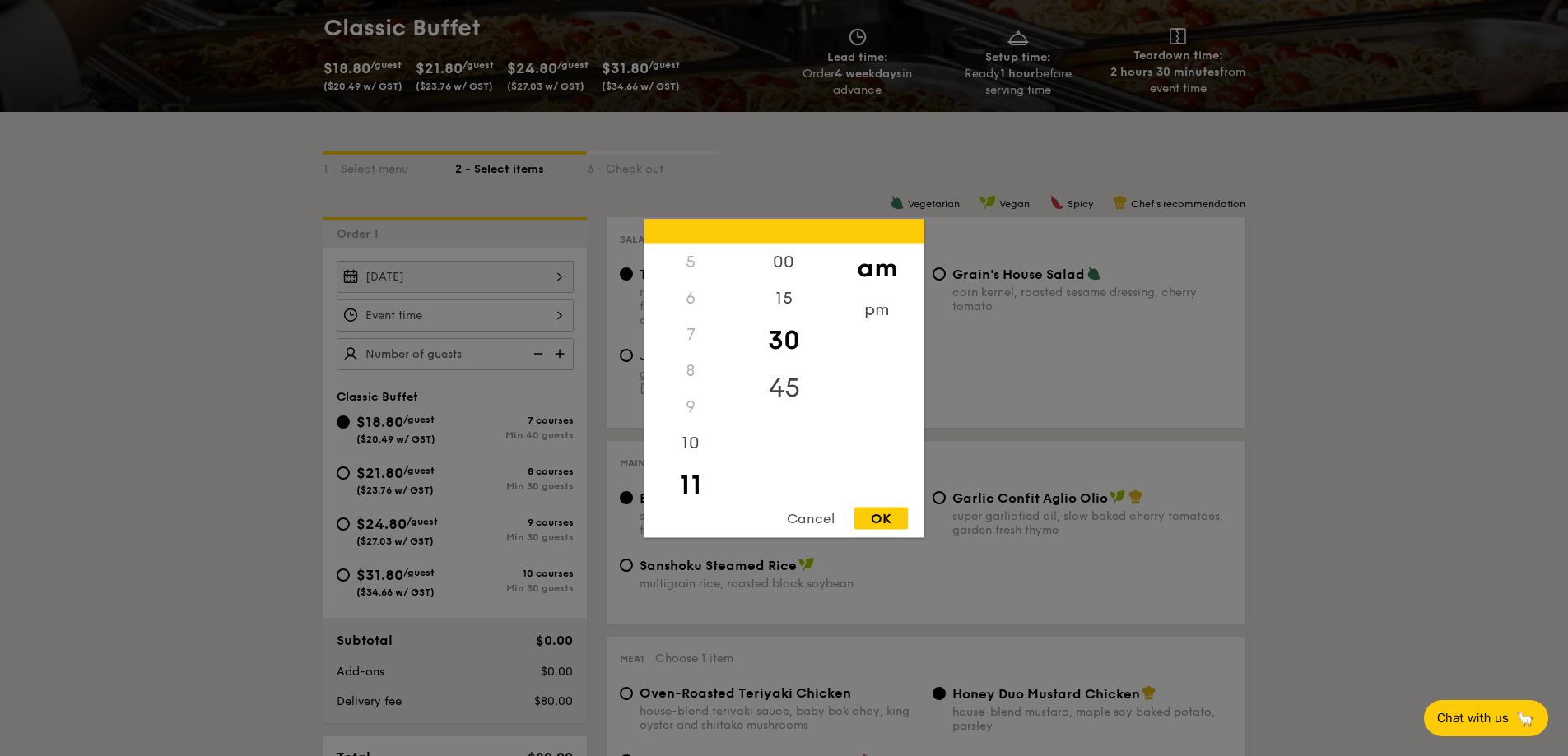 click on "45" at bounding box center [784, 387] 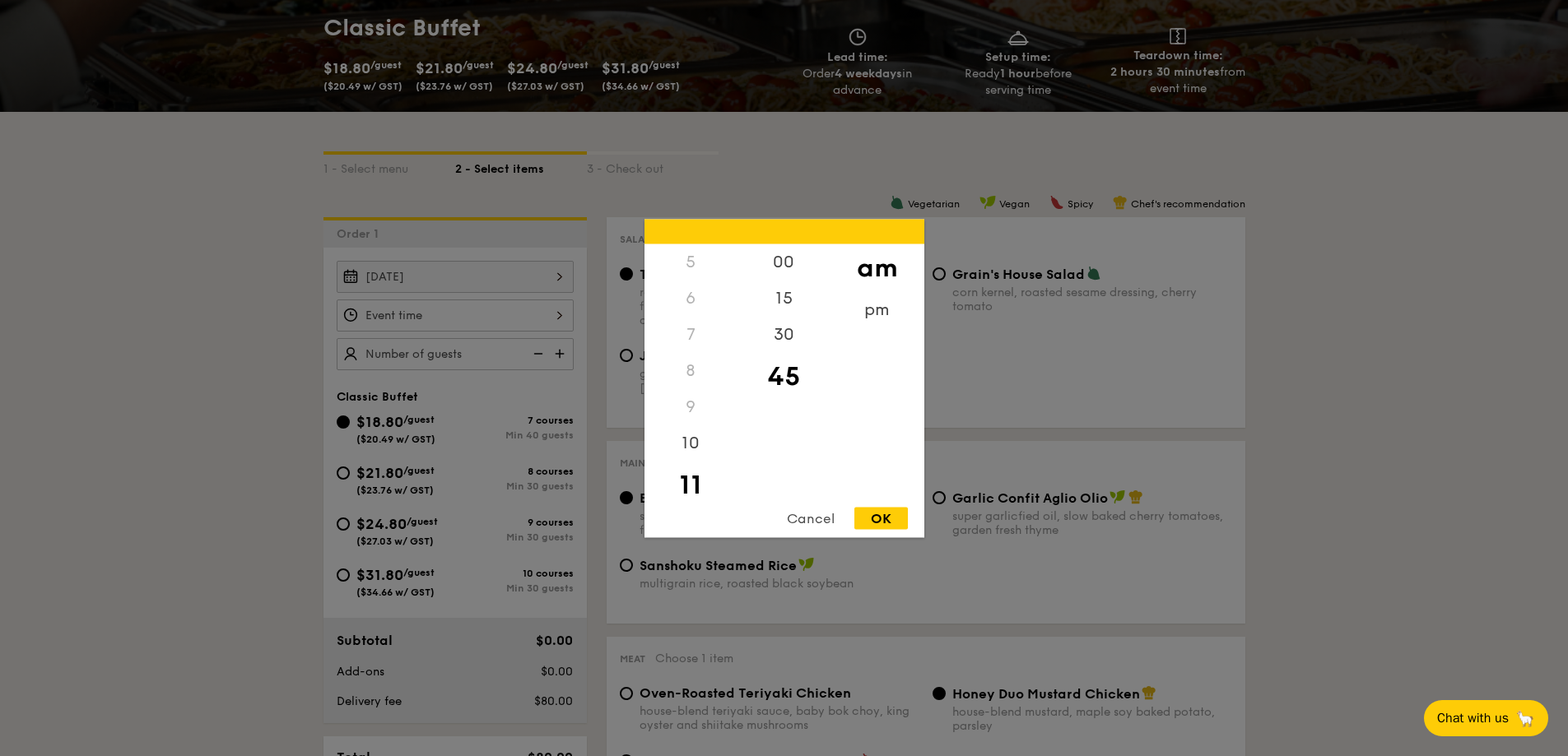 click on "OK" at bounding box center [881, 517] 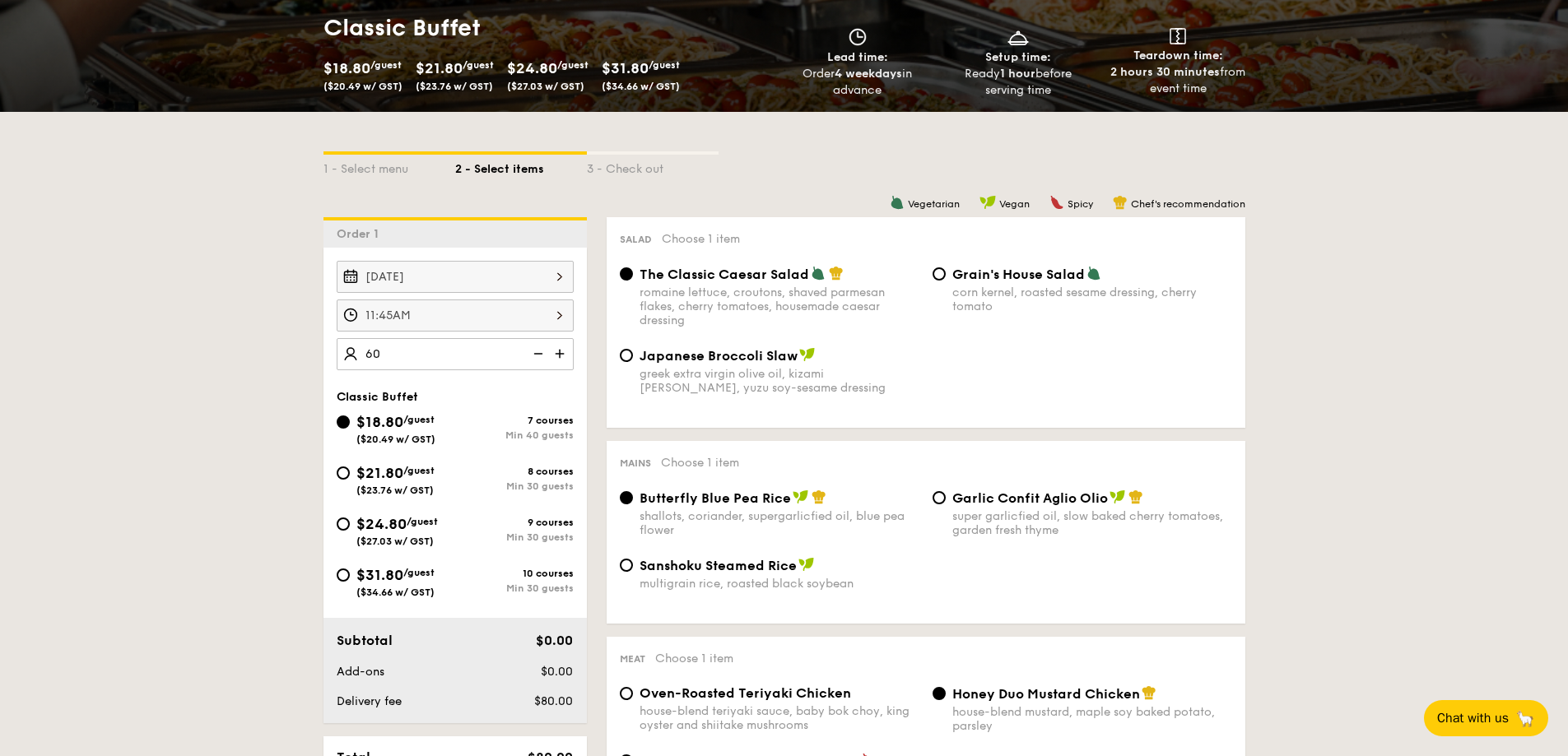 type on "60 guests" 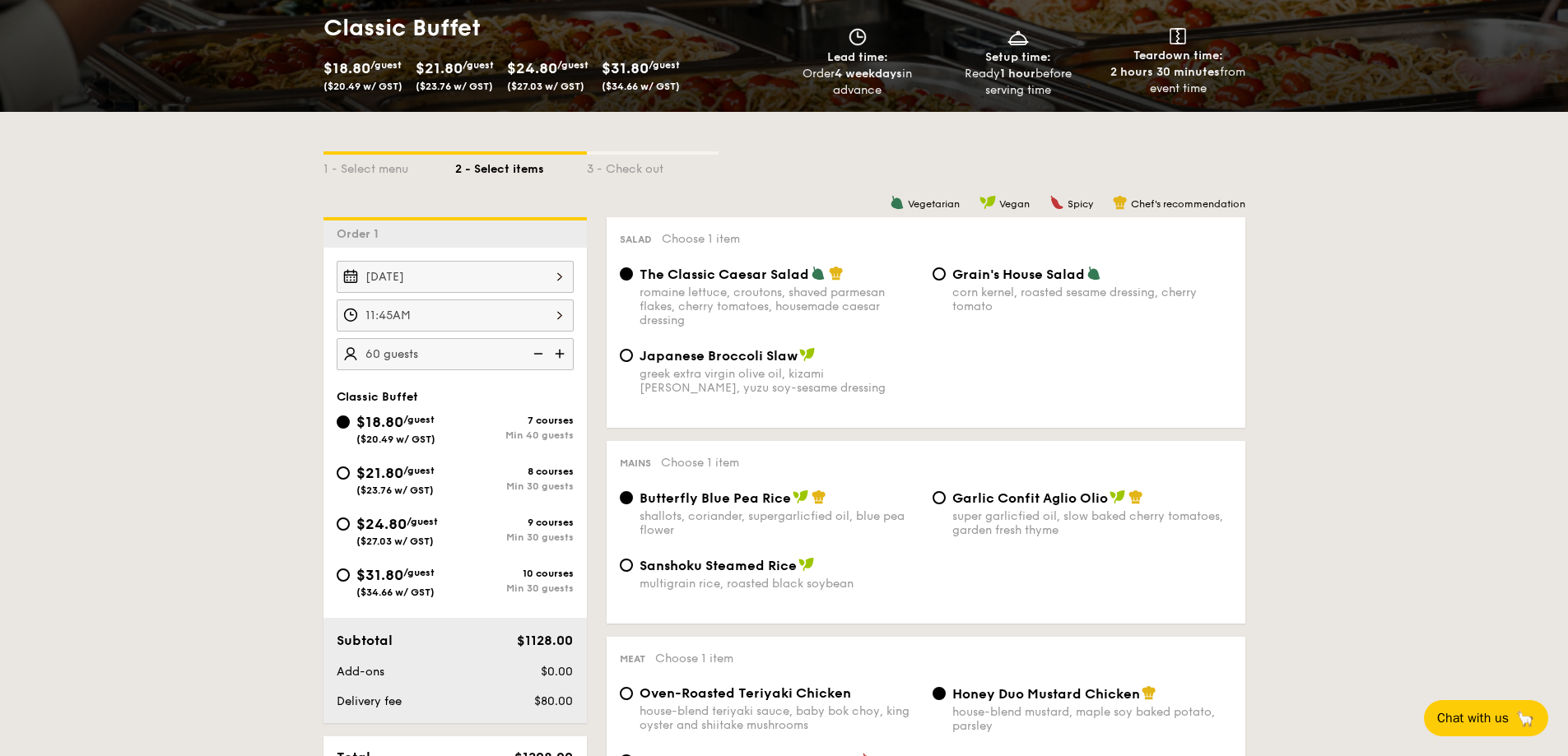 click on "1 - Select menu
2 - Select items
3 - Check out
Order 1
Aug 01, 2025        11:45AM      60 guests
Classic Buffet
$18.80
/guest
($20.49 w/ GST)
7 courses
Min 40 guests
$21.80
/guest
($23.76 w/ GST)
8 courses
Min 30 guests
$24.80
/guest
($27.03 w/ GST)
9 courses
Min 30 guests
$31.80
/guest
($34.66 w/ GST)
10 courses
Min 30 guests
Subtotal
$1128.00
Add-ons
$0.00
Delivery fee
$80.00
Total
$1208.00
Total (w/ GST)
$1316.72
+ Add another order
Go to checkout
11:45AM ,  . 0 0" at bounding box center [784, 1145] 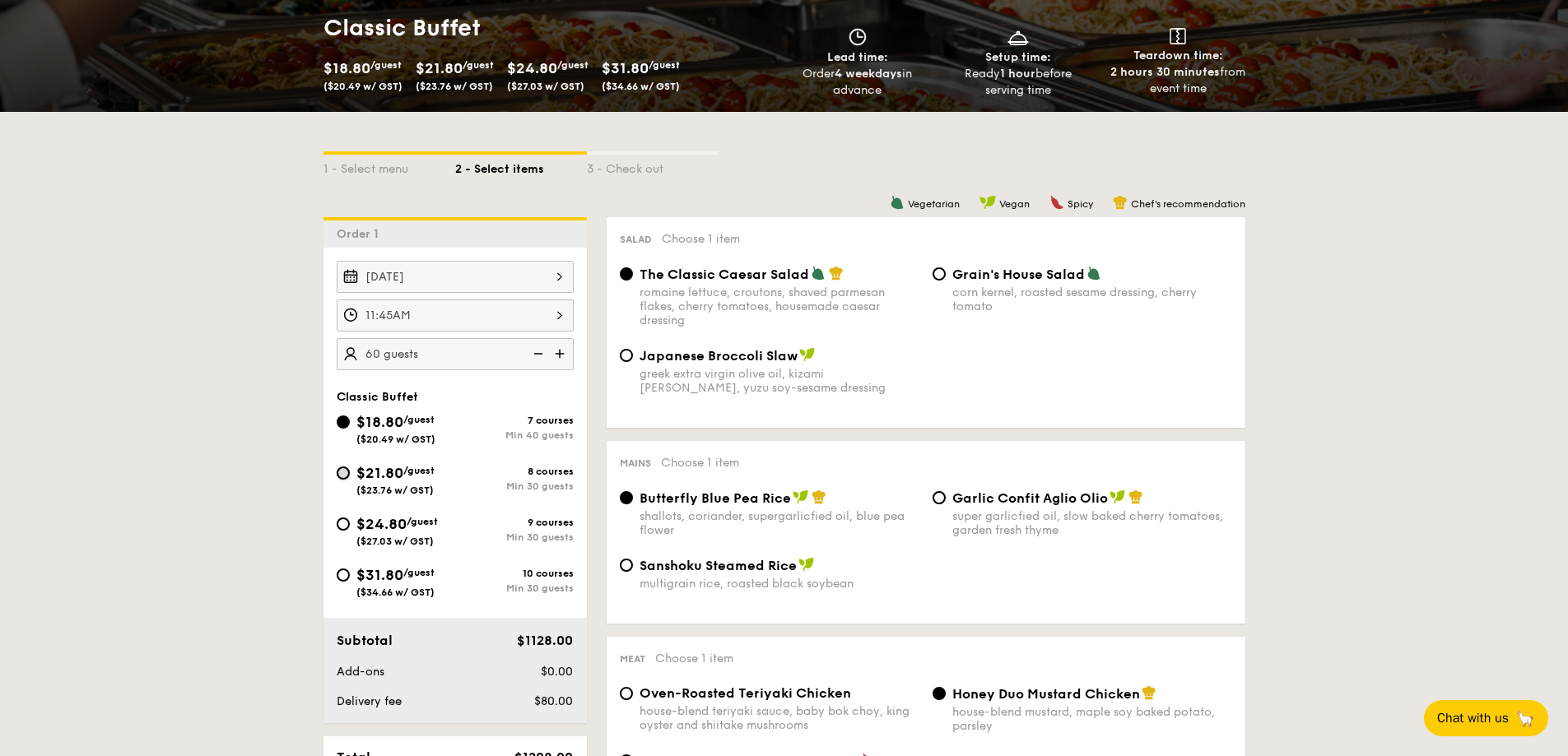 click on "$21.80
/guest
($23.76 w/ GST)
8 courses
Min 30 guests" at bounding box center [343, 473] 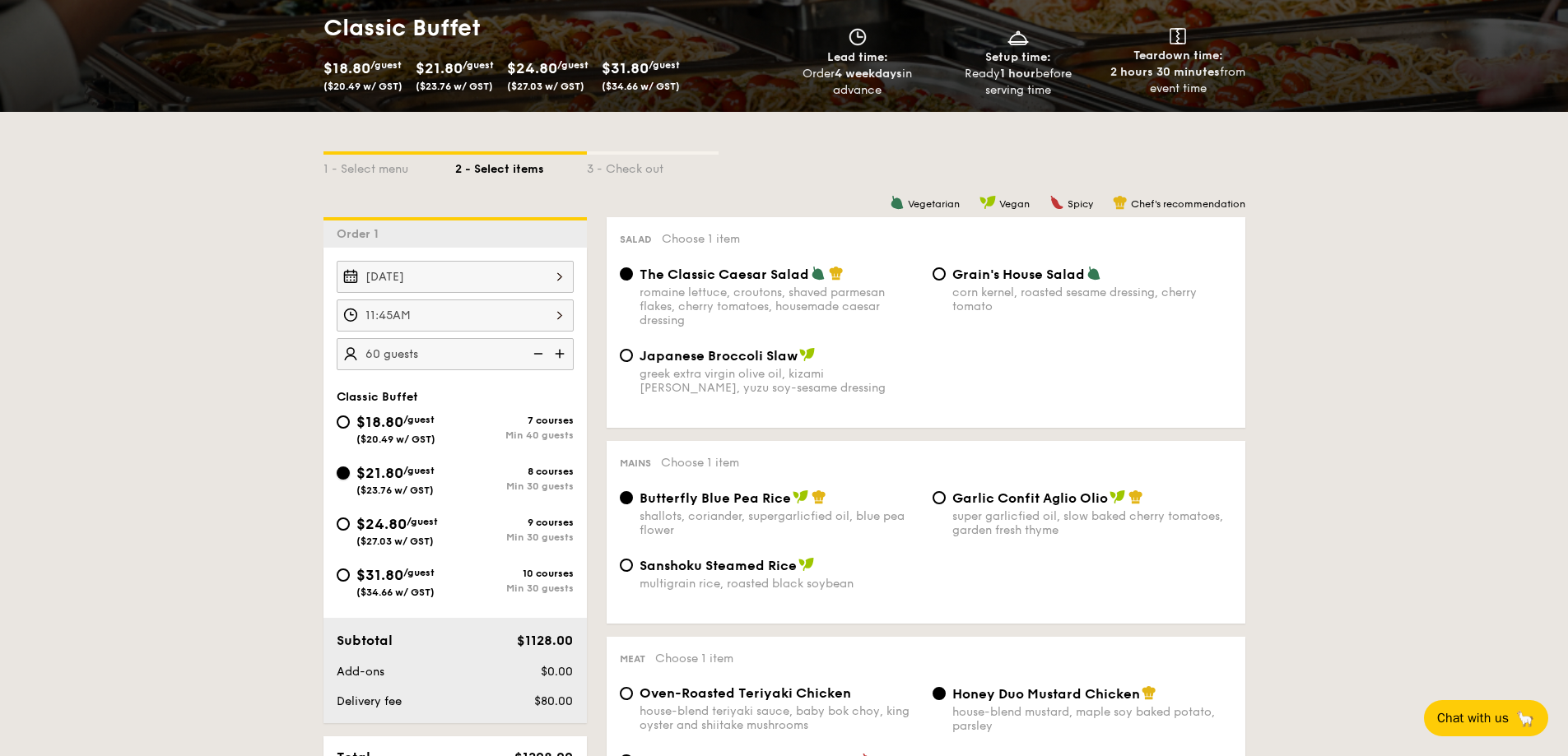 radio on "true" 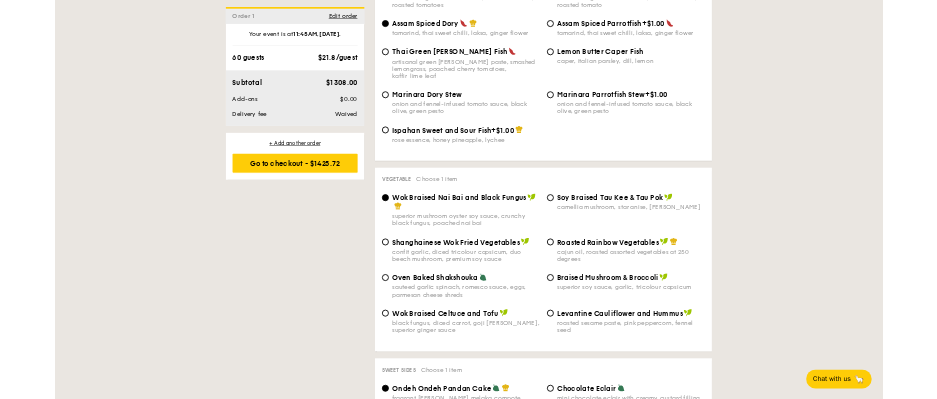 scroll, scrollTop: 2100, scrollLeft: 0, axis: vertical 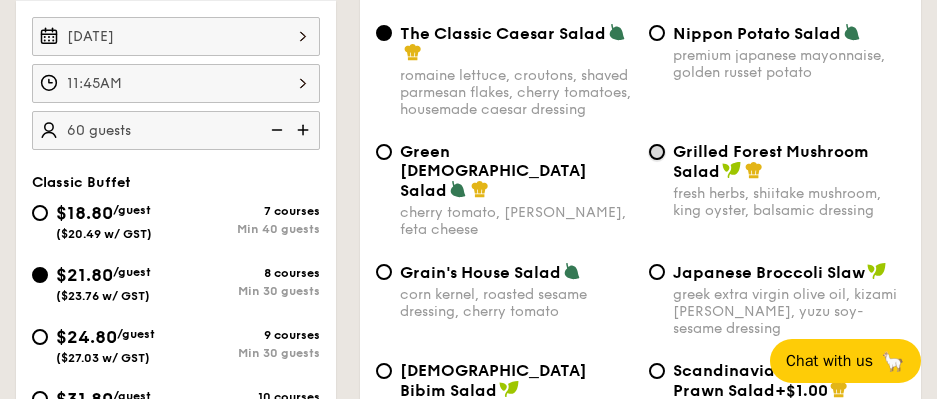 click on "Grilled Forest Mushroom Salad fresh herbs, shiitake mushroom, king oyster, balsamic dressing" at bounding box center (657, 152) 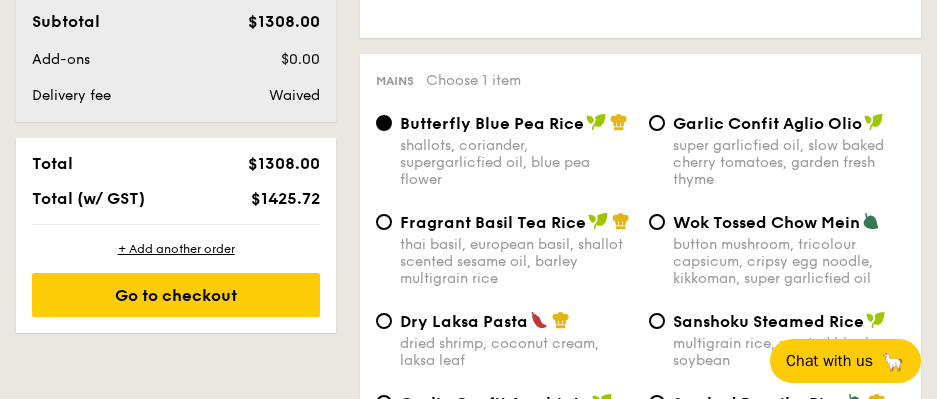 scroll, scrollTop: 1100, scrollLeft: 0, axis: vertical 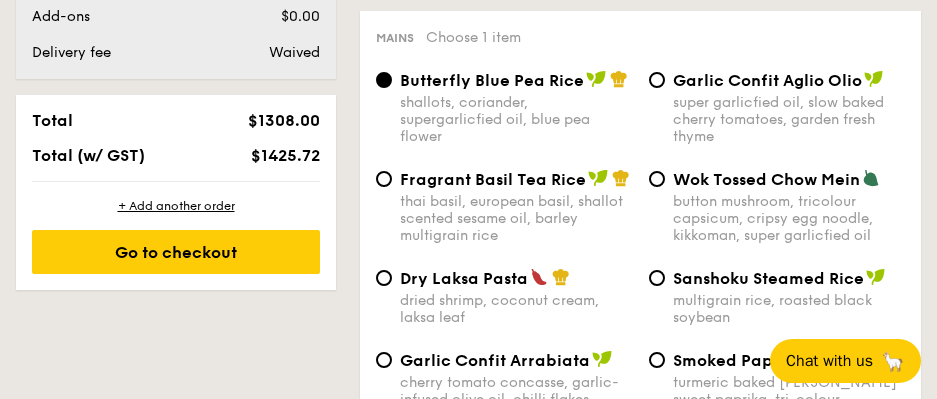 click on "Wok Tossed Chow Mein button mushroom, tricolour capsicum, cripsy egg noodle, kikkoman, super garlicfied oil" at bounding box center (777, 206) 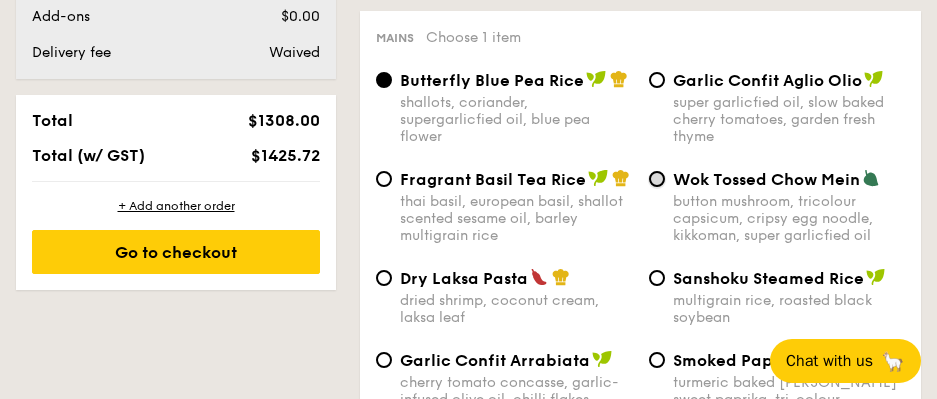 click on "Wok Tossed Chow Mein button mushroom, tricolour capsicum, cripsy egg noodle, kikkoman, super garlicfied oil" at bounding box center [657, 179] 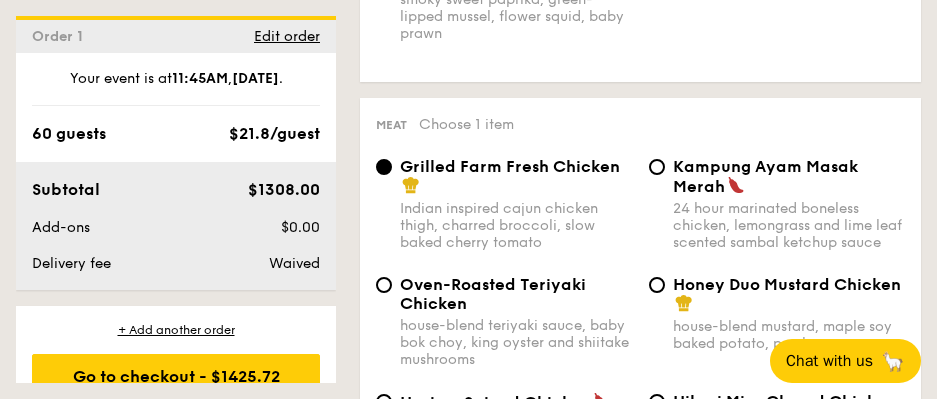 scroll, scrollTop: 1700, scrollLeft: 0, axis: vertical 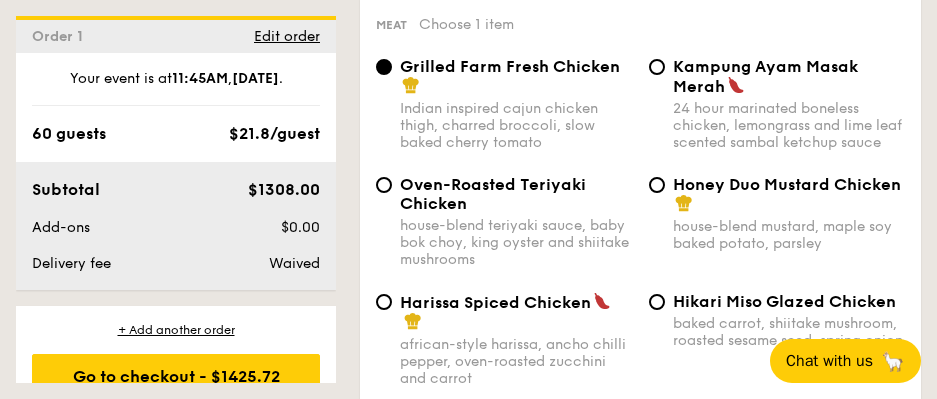 click on "Honey Duo Mustard Chicken house-blend mustard, maple soy baked potato, parsley" at bounding box center [777, 213] 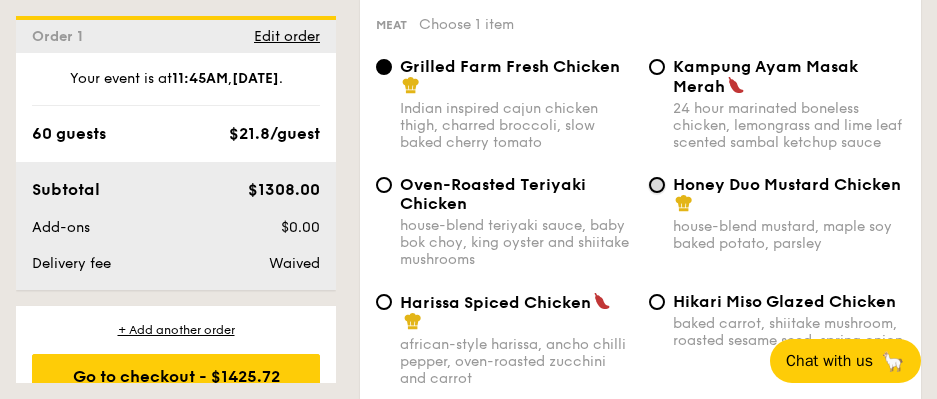 click on "Honey Duo Mustard Chicken house-blend mustard, maple soy baked potato, parsley" at bounding box center [657, 185] 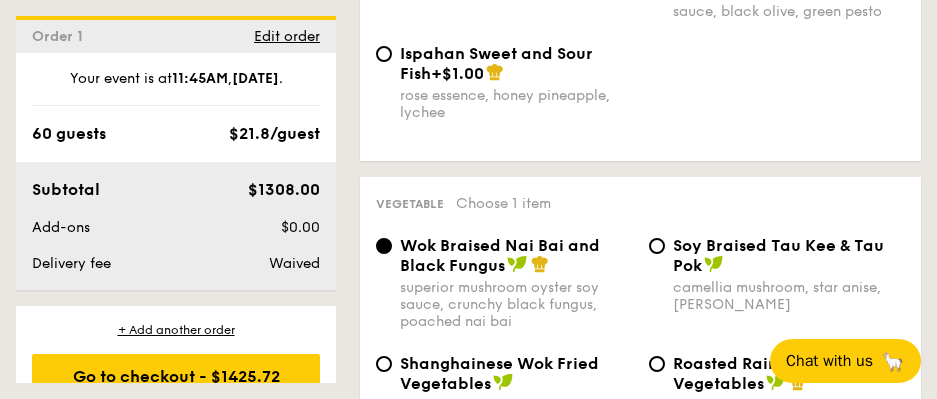 scroll, scrollTop: 3000, scrollLeft: 0, axis: vertical 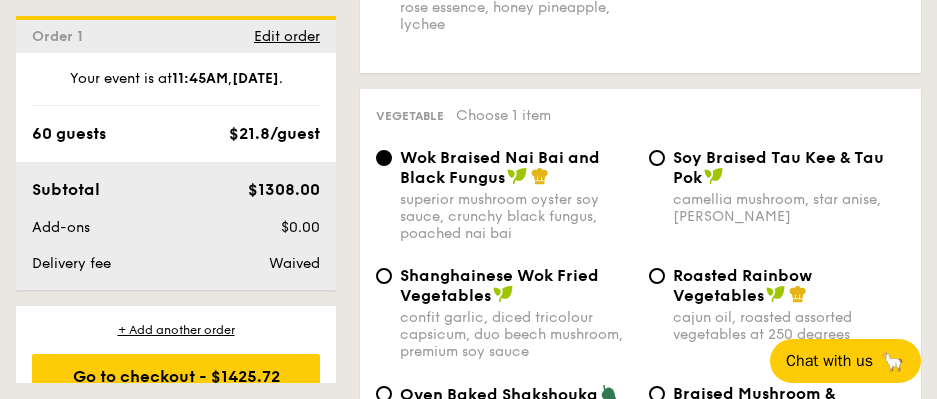 click on "Shanghainese Wok Fried Vegetables" at bounding box center [499, 285] 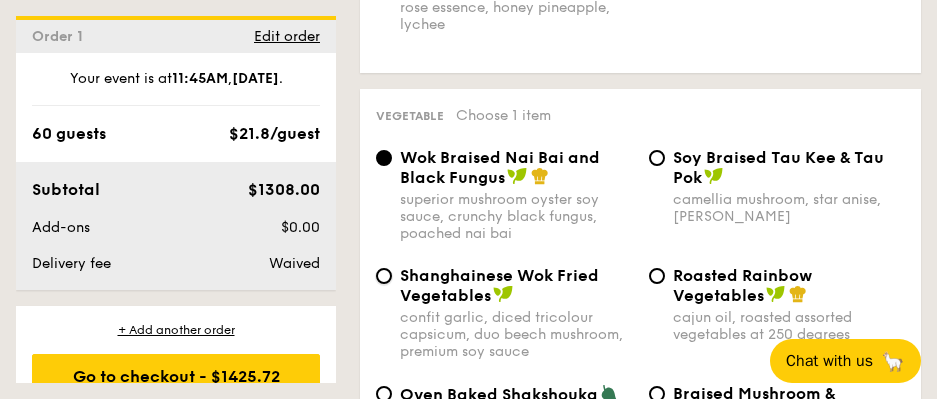 click on "Shanghainese Wok Fried Vegetables confit garlic, diced tricolour capsicum, duo beech mushroom, premium soy sauce" at bounding box center [384, 276] 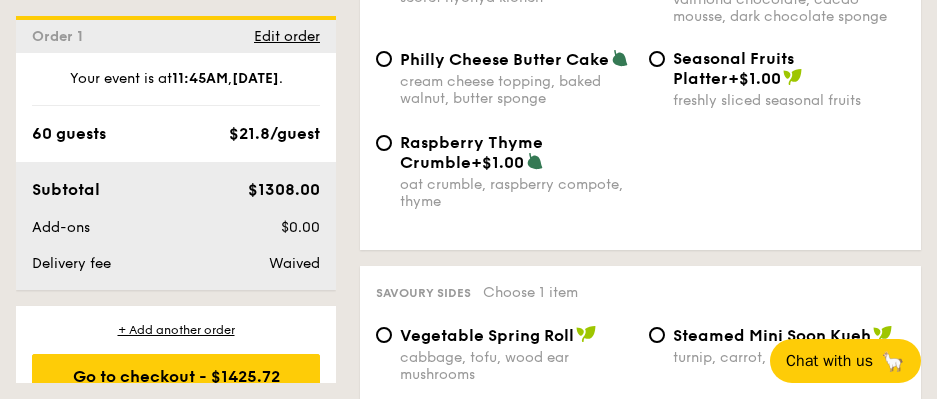scroll, scrollTop: 4000, scrollLeft: 0, axis: vertical 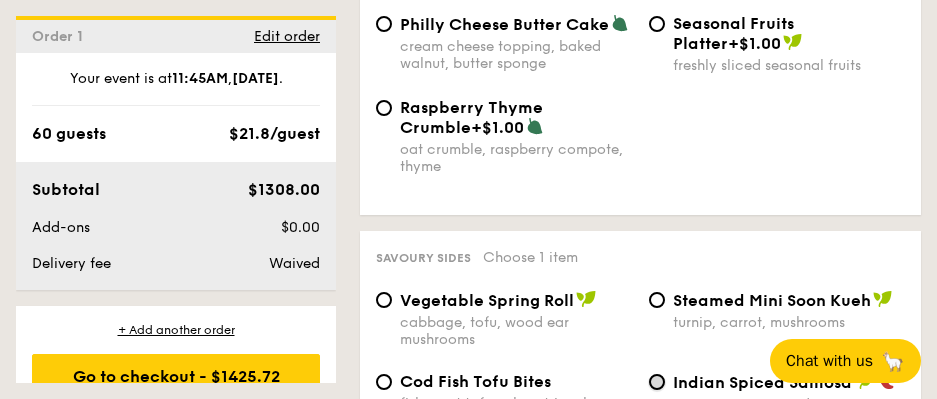 click on "Indian Spiced Samosa turnip, carrot, mixed spice" at bounding box center [657, 382] 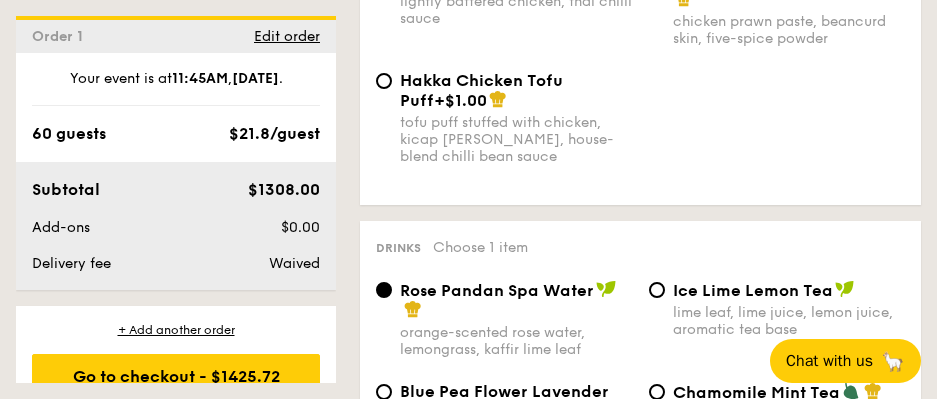 scroll, scrollTop: 4500, scrollLeft: 0, axis: vertical 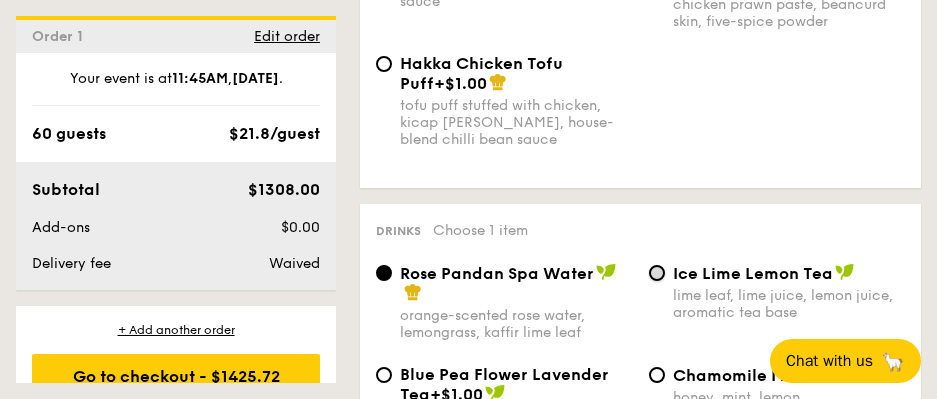 click on "Ice Lime Lemon Tea lime leaf, lime juice, lemon juice, aromatic tea base" at bounding box center [657, 273] 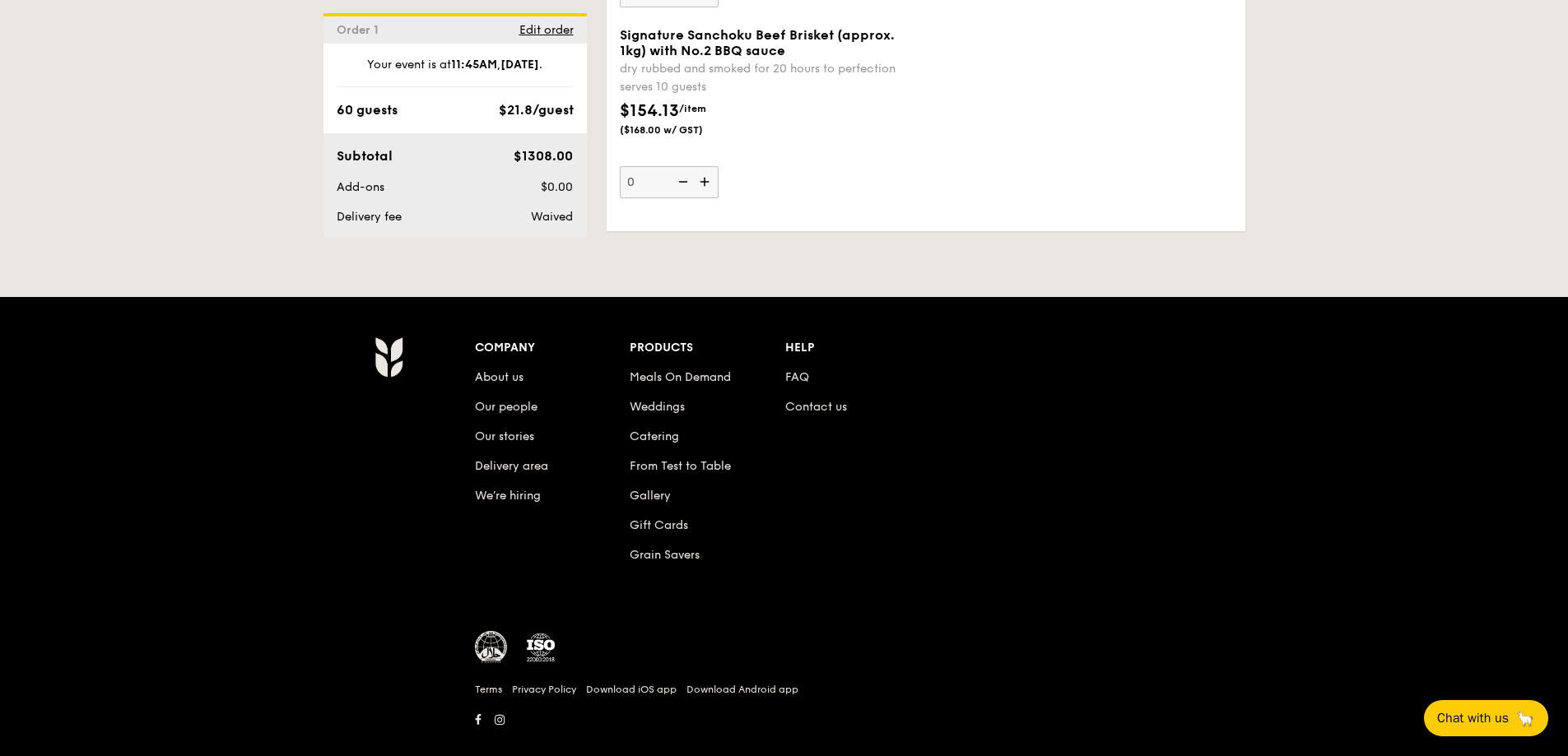 scroll, scrollTop: 3657, scrollLeft: 0, axis: vertical 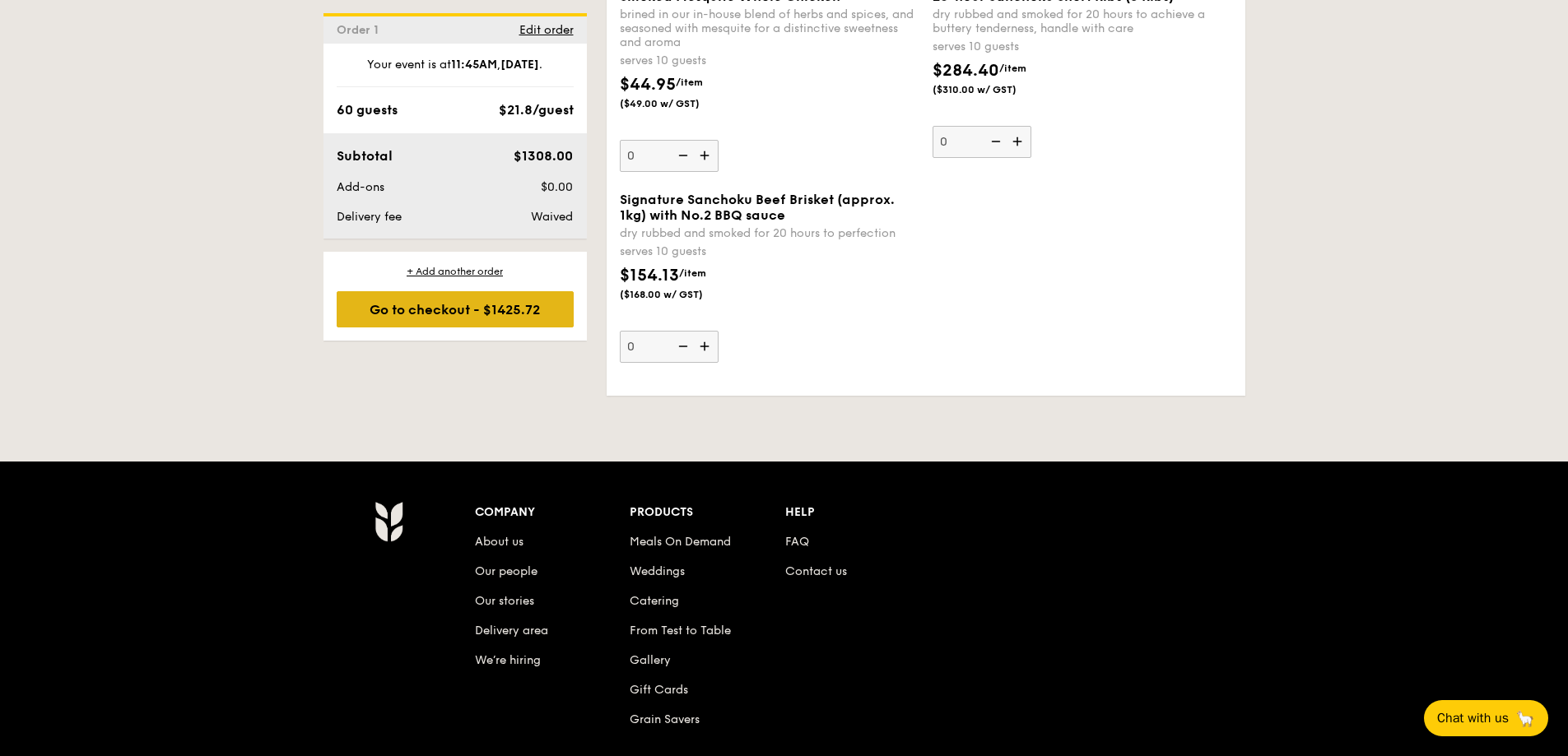 click on "Go to checkout
- $1425.72" at bounding box center [455, 309] 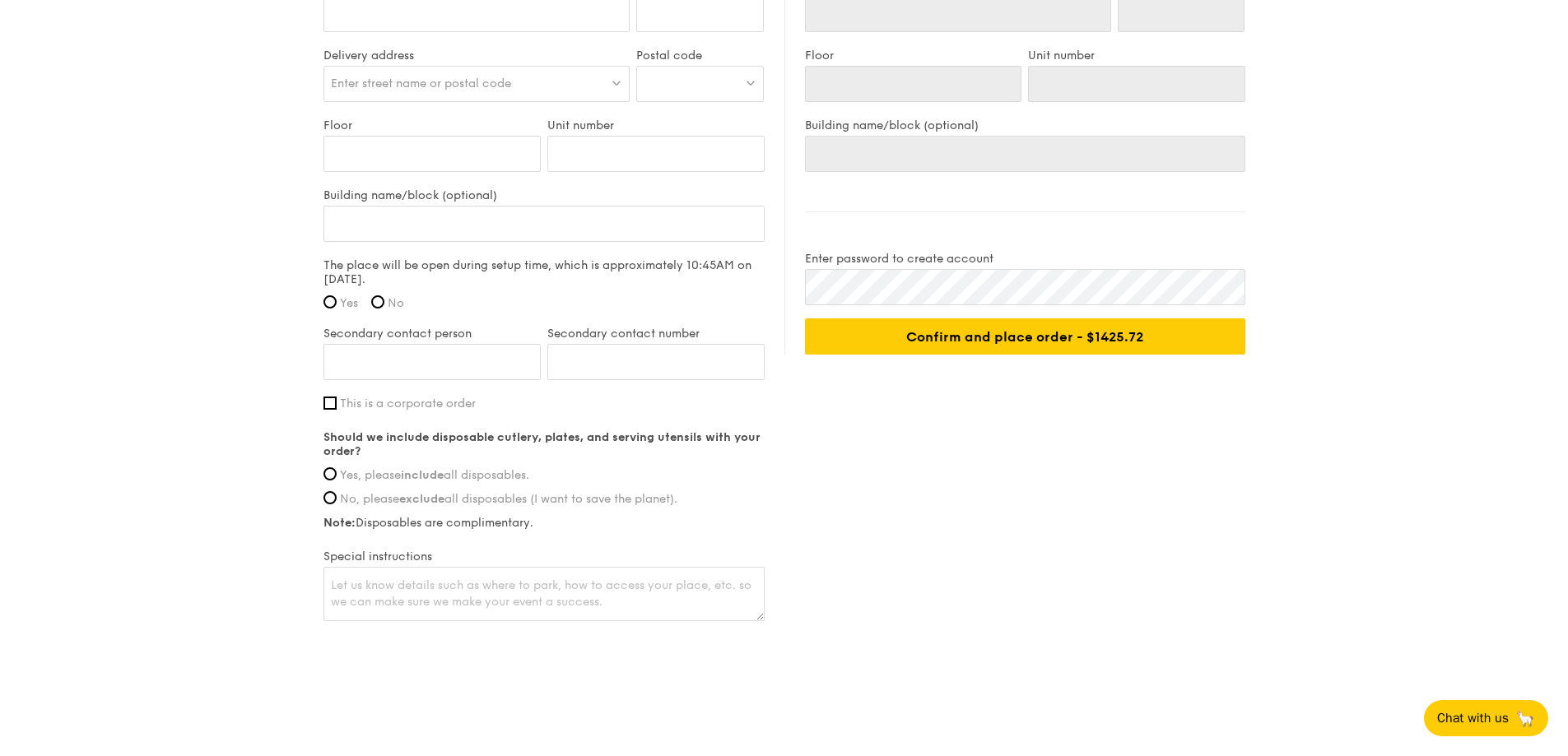 scroll, scrollTop: 0, scrollLeft: 0, axis: both 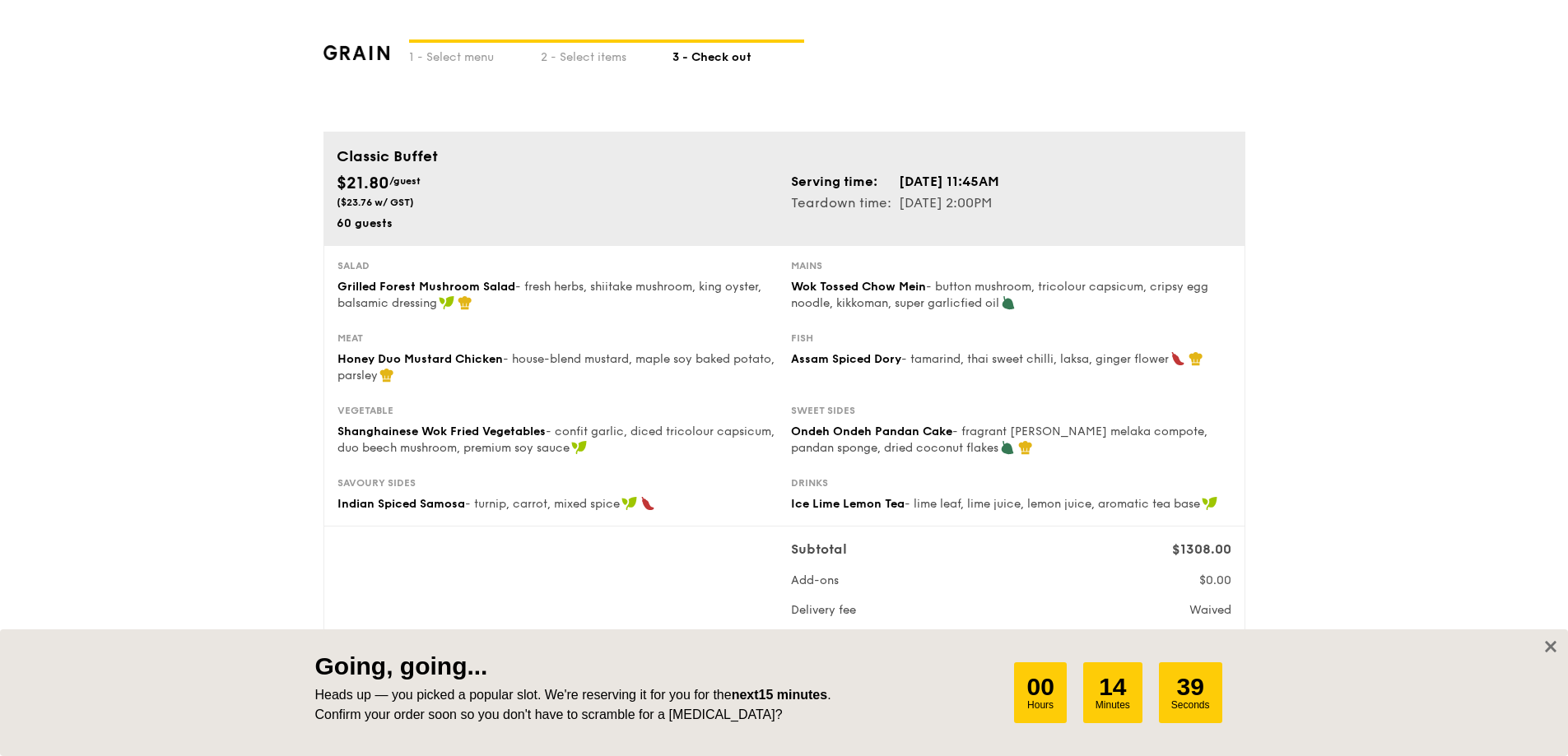 click on "1 - Select menu
2 - Select items
3 - Check out
Classic Buffet
$21.80
/guest
($23.76 w/ GST)
60 guests
Serving time:
Aug 01, 2025,
11:45AM
Teardown time:
Aug 01, 2025,
2:00PM
Salad
Grilled Forest Mushroom Salad - fresh herbs, shiitake mushroom, king oyster, balsamic dressing
Mains
Wok Tossed Chow Mein - button mushroom, tricolour capsicum, cripsy egg noodle, kikkoman, super garlicfied oil
Meat
Honey Duo Mustard Chicken - house-blend mustard, maple soy baked potato, parsley
Fish
Assam Spiced Dory - tamarind, thai sweet chilli, laksa, ginger flower
Vegetable
Shanghainese Wok Fried Vegetables - confit garlic, diced tricolour capsicum, duo beech mushroom, premium soy sauce include" at bounding box center (784, 913) 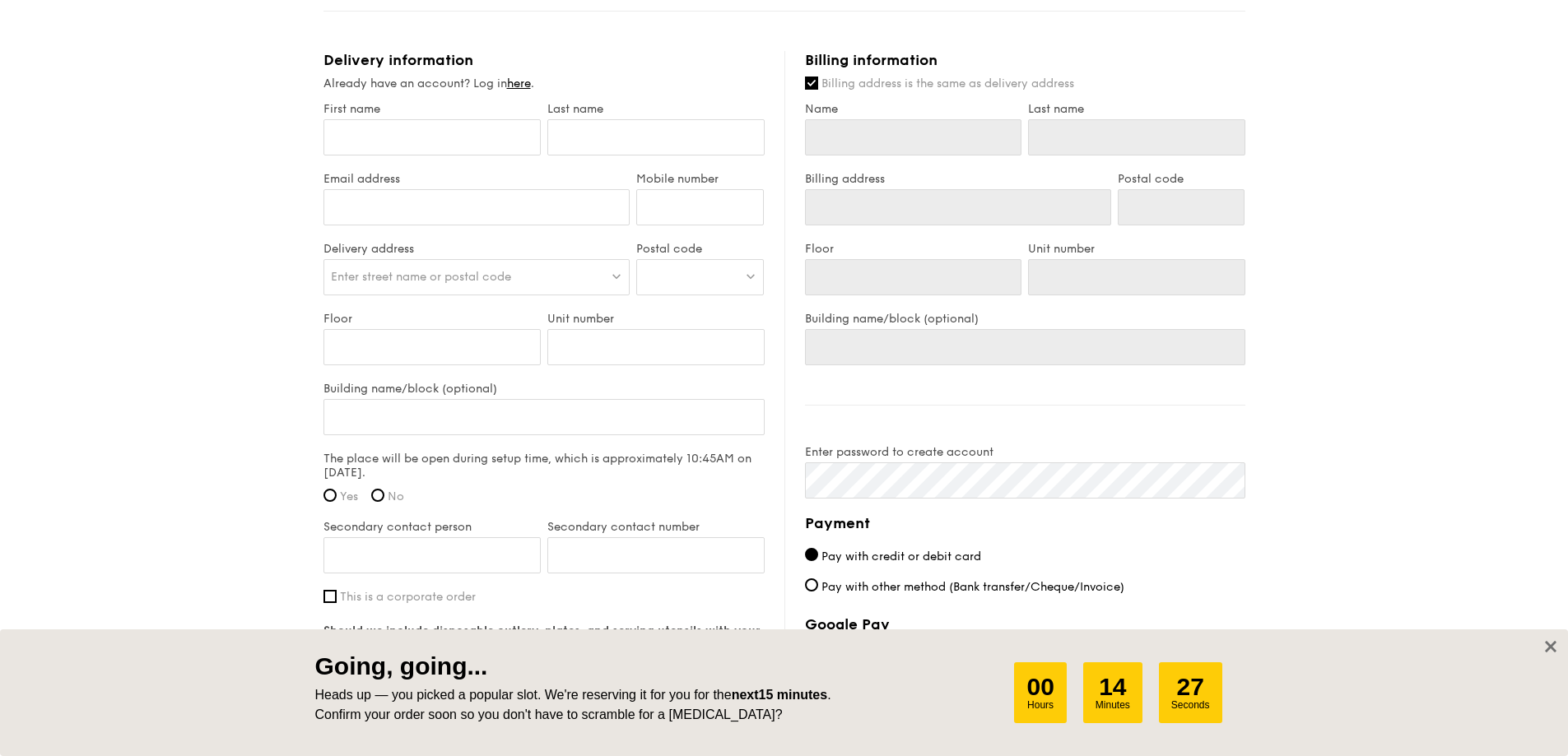 scroll, scrollTop: 1152, scrollLeft: 0, axis: vertical 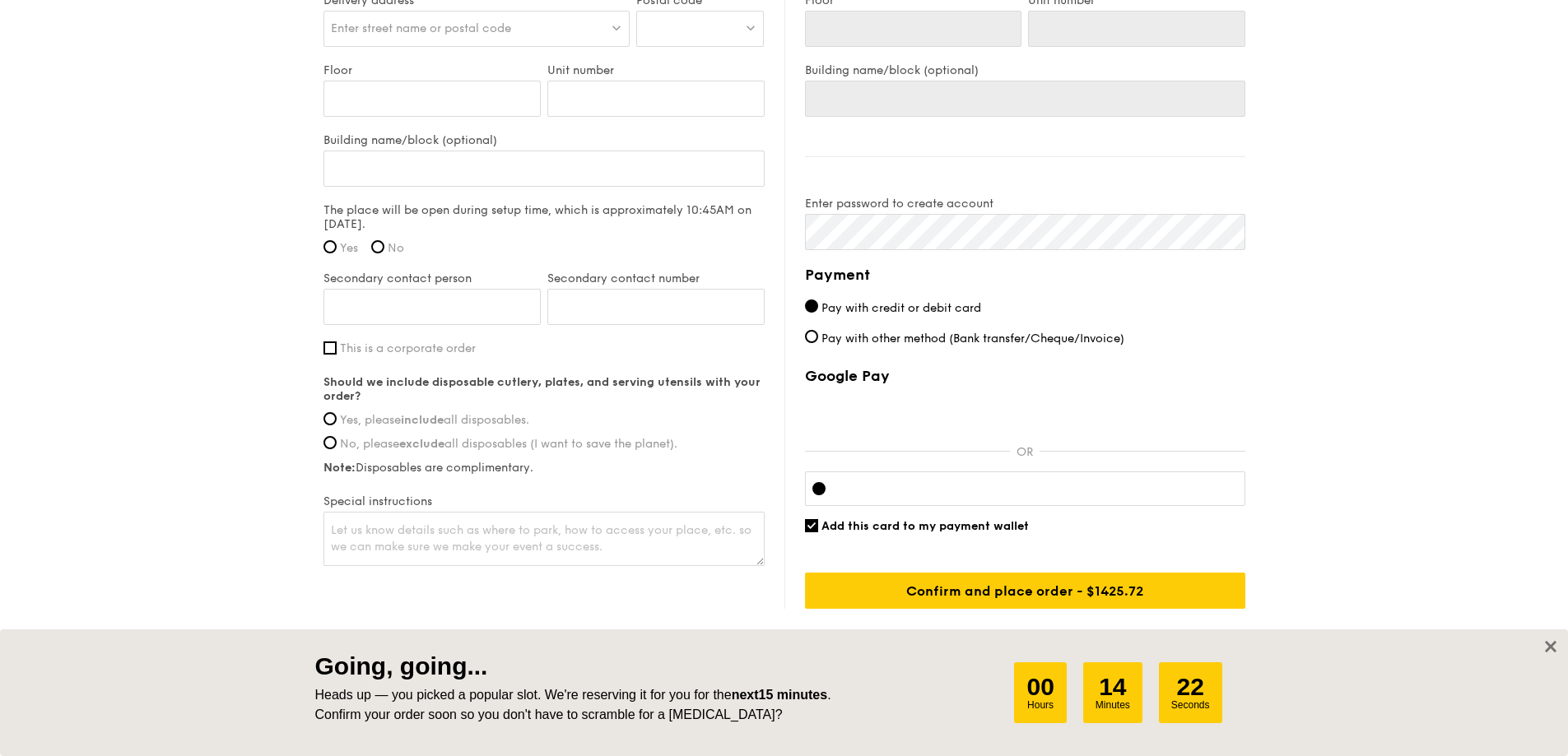 click on "Yes, please  include  all disposables." at bounding box center [435, 420] 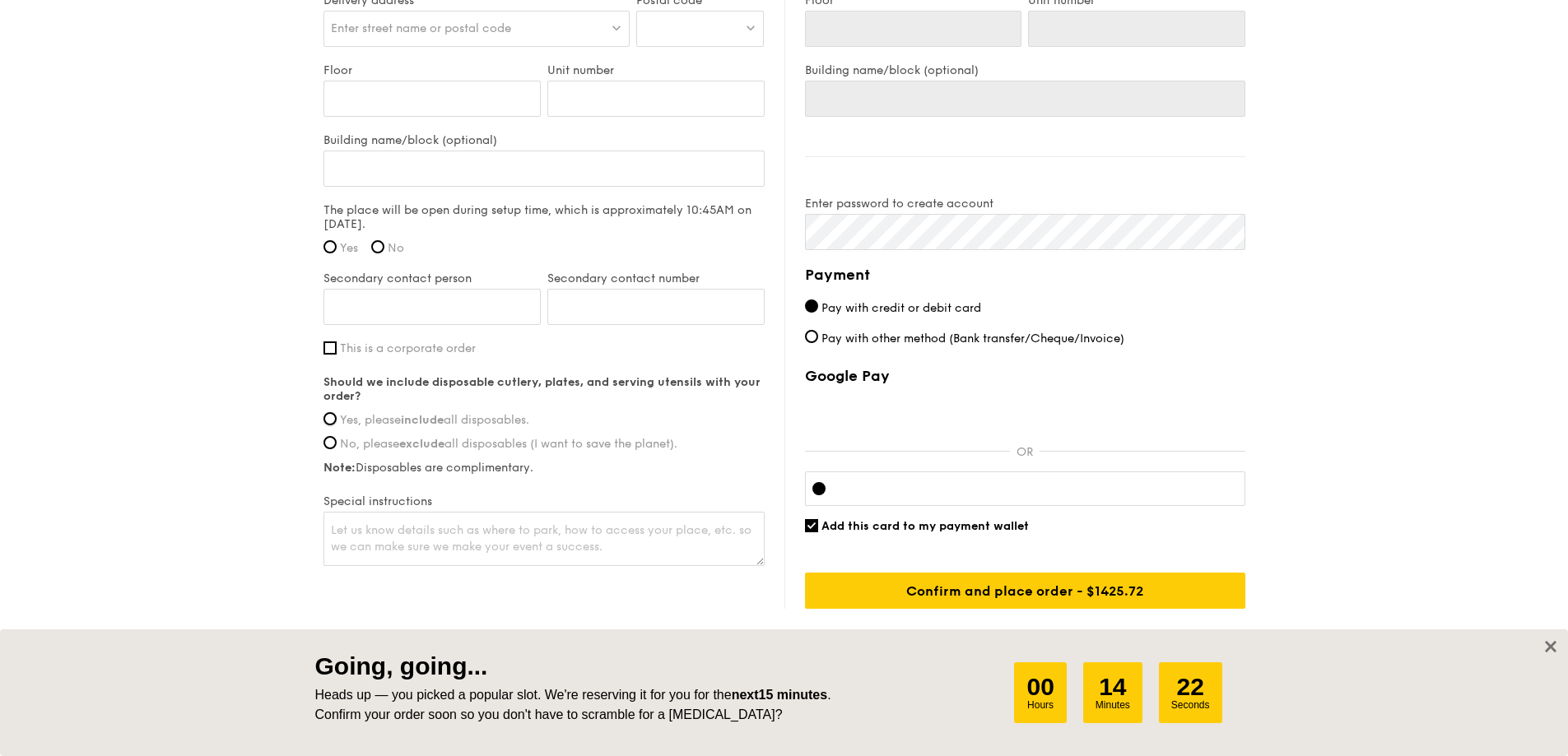 click on "Yes, please  include  all disposables." at bounding box center (330, 419) 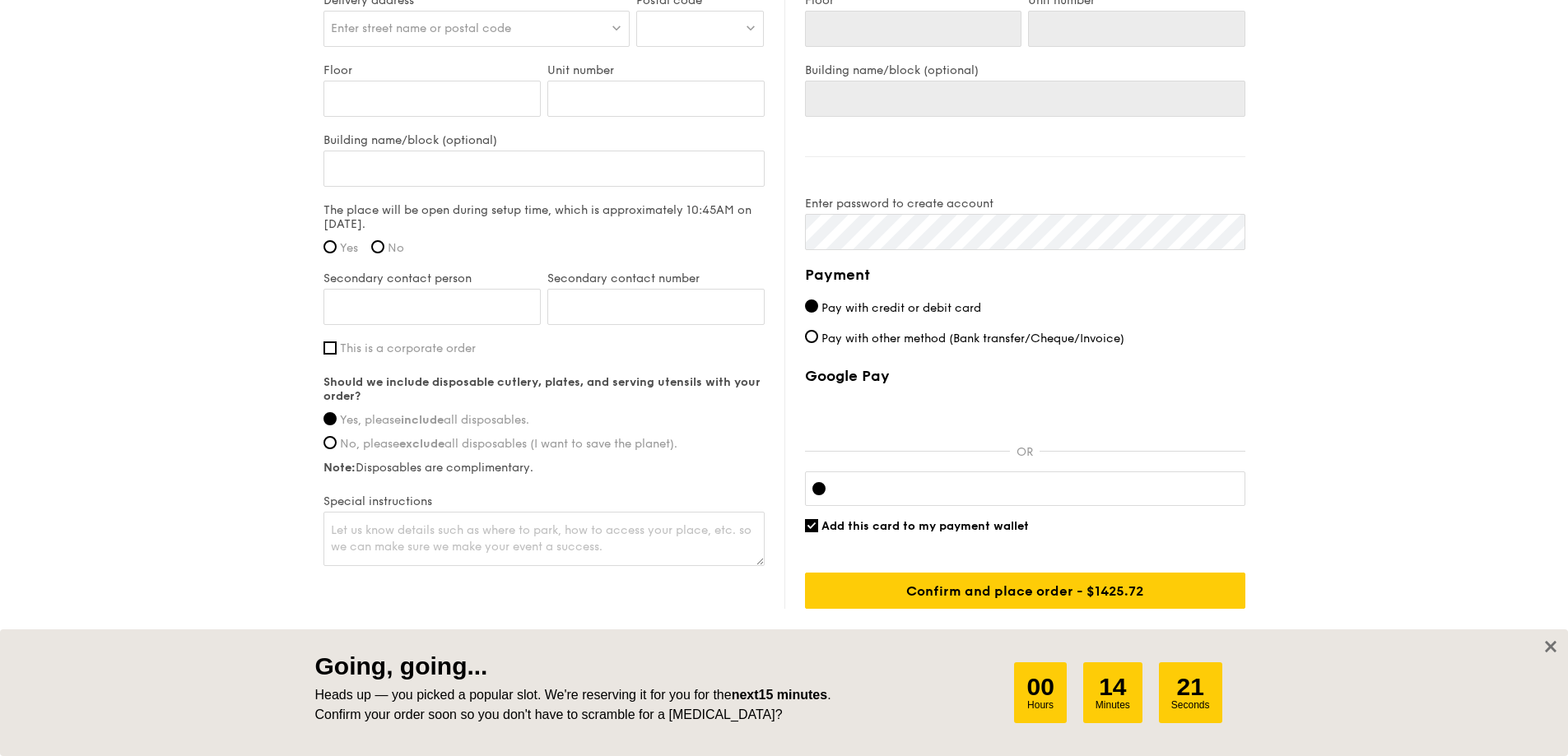 click on "First name
Last name
Email address
Mobile number
Delivery address
Enter street name or postal code
Postal code
Floor
Unit number
Building name/block (optional)
The place will be open during setup time, which is approximately 10:45AM on Aug 01.
Yes
No
Secondary contact person
Secondary contact number
This is a corporate order
Yes, please  include  all disposables. No, please  exclude Note:" at bounding box center [544, 211] 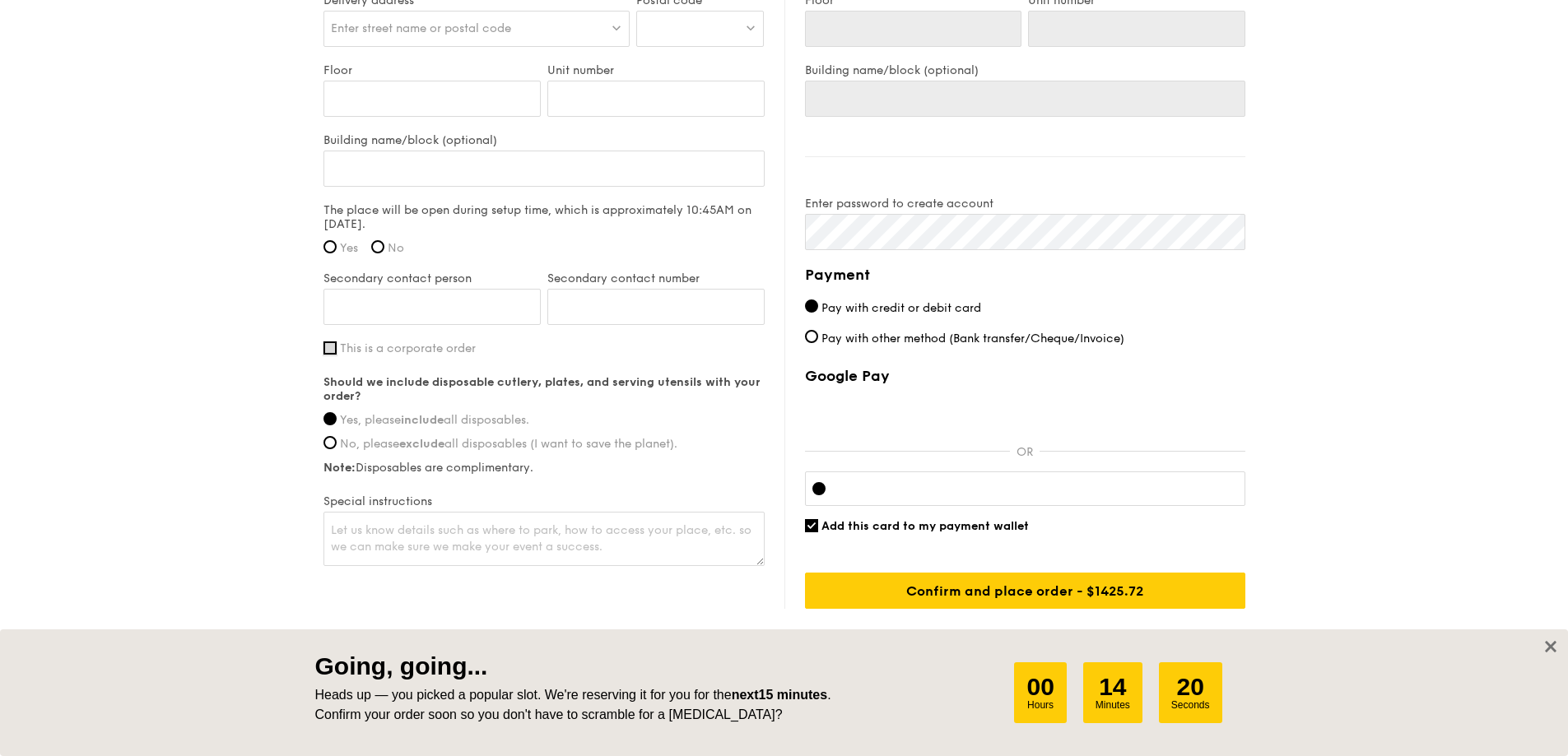 click on "This is a corporate order" at bounding box center [330, 348] 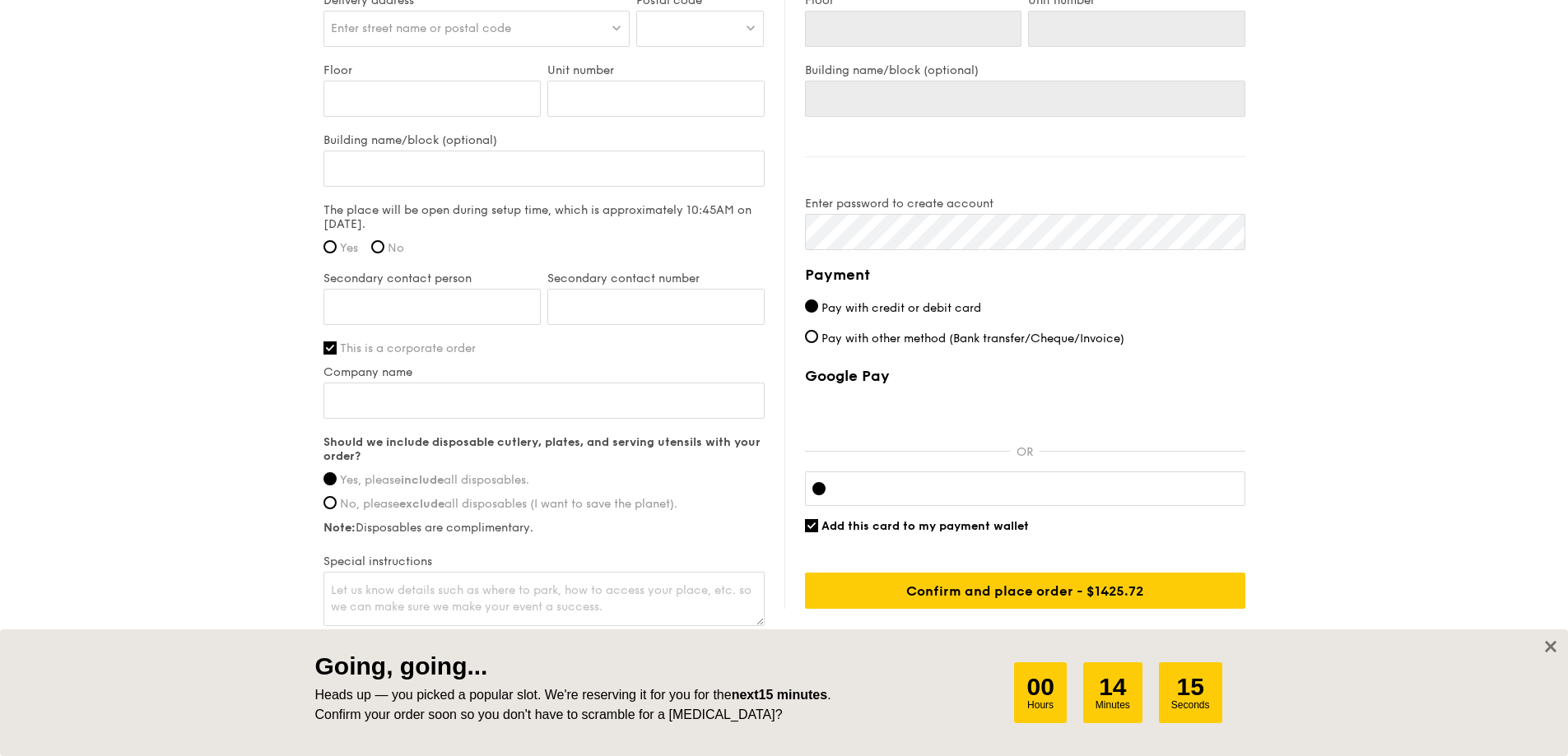 click on "Yes" at bounding box center (349, 248) 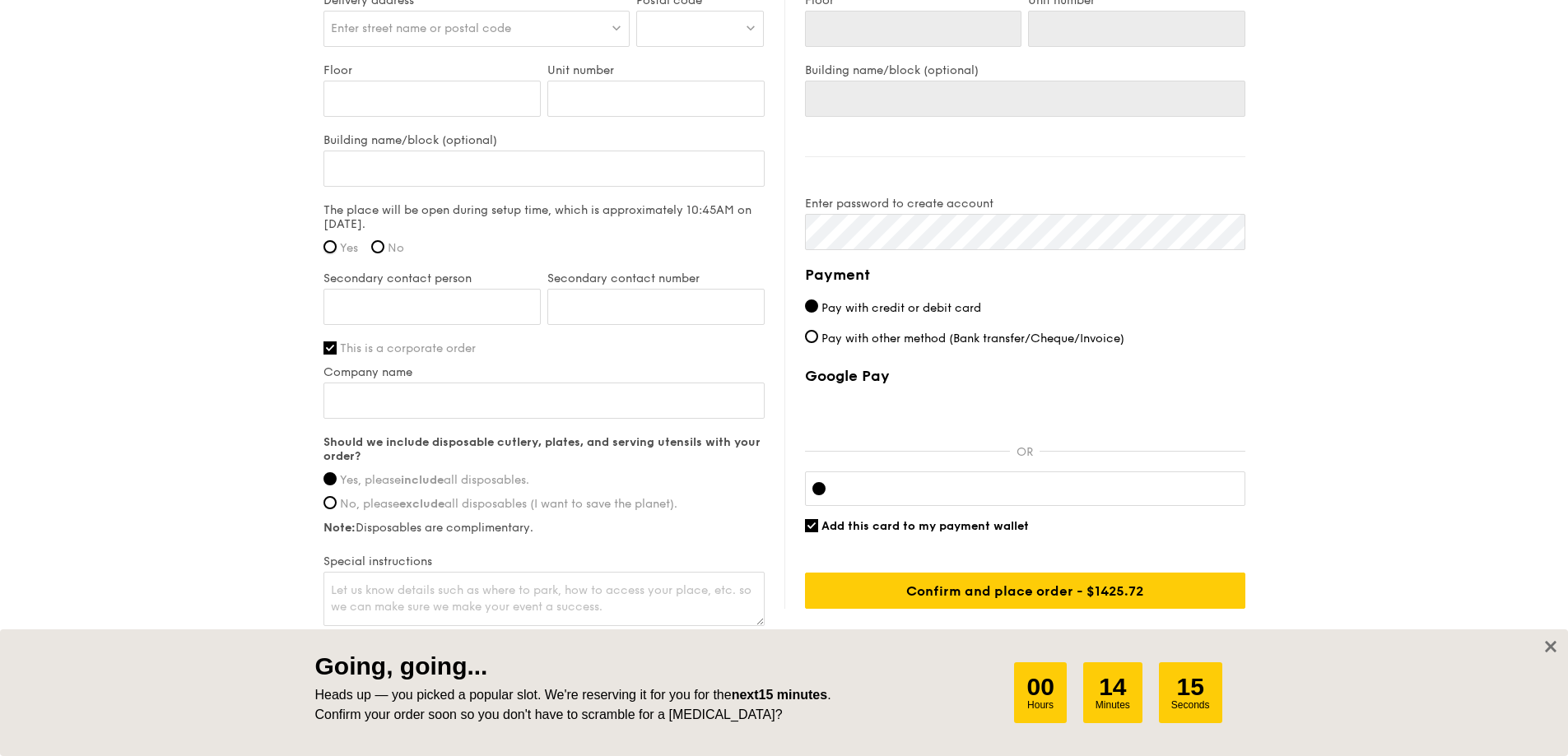 click on "Yes" at bounding box center [330, 247] 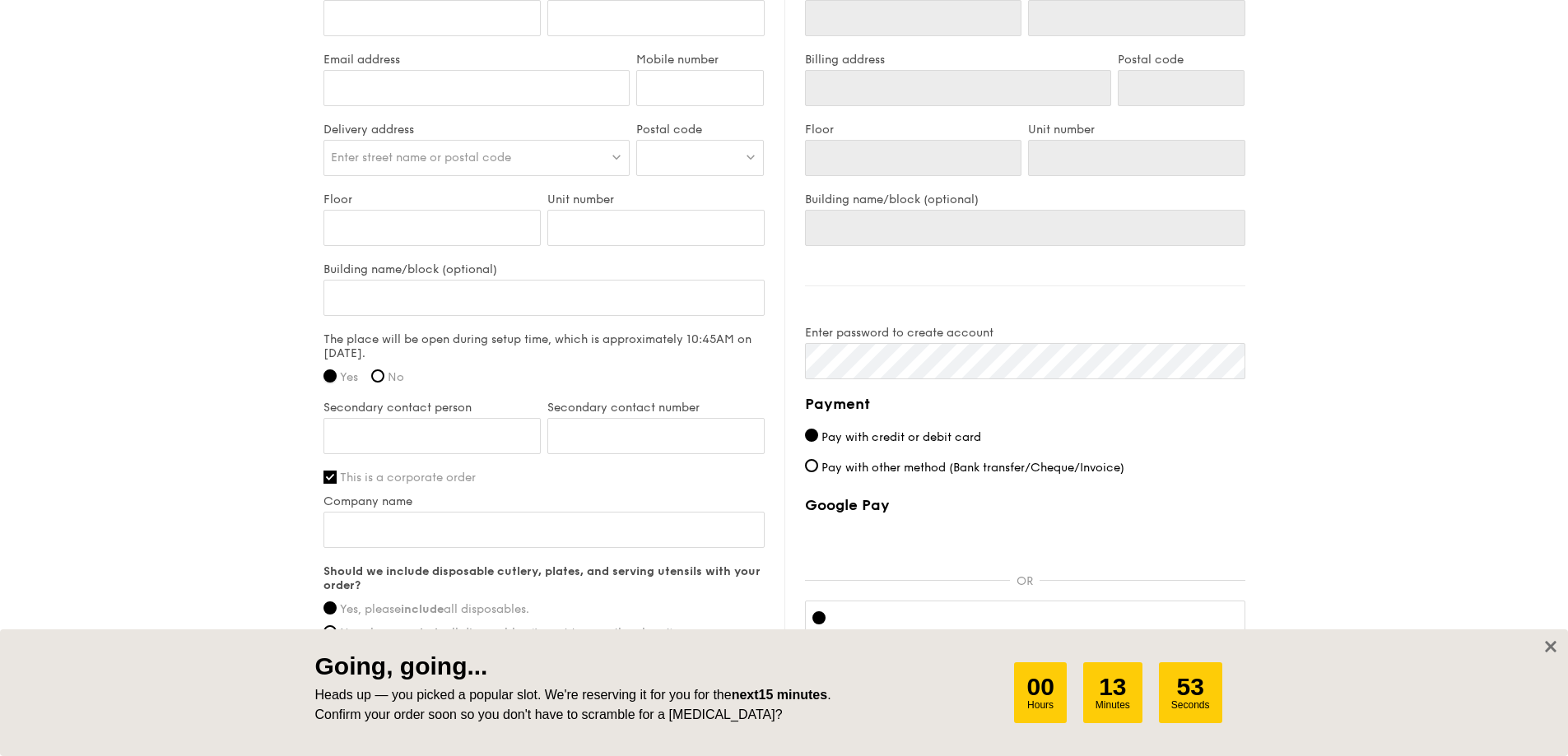 scroll, scrollTop: 790, scrollLeft: 0, axis: vertical 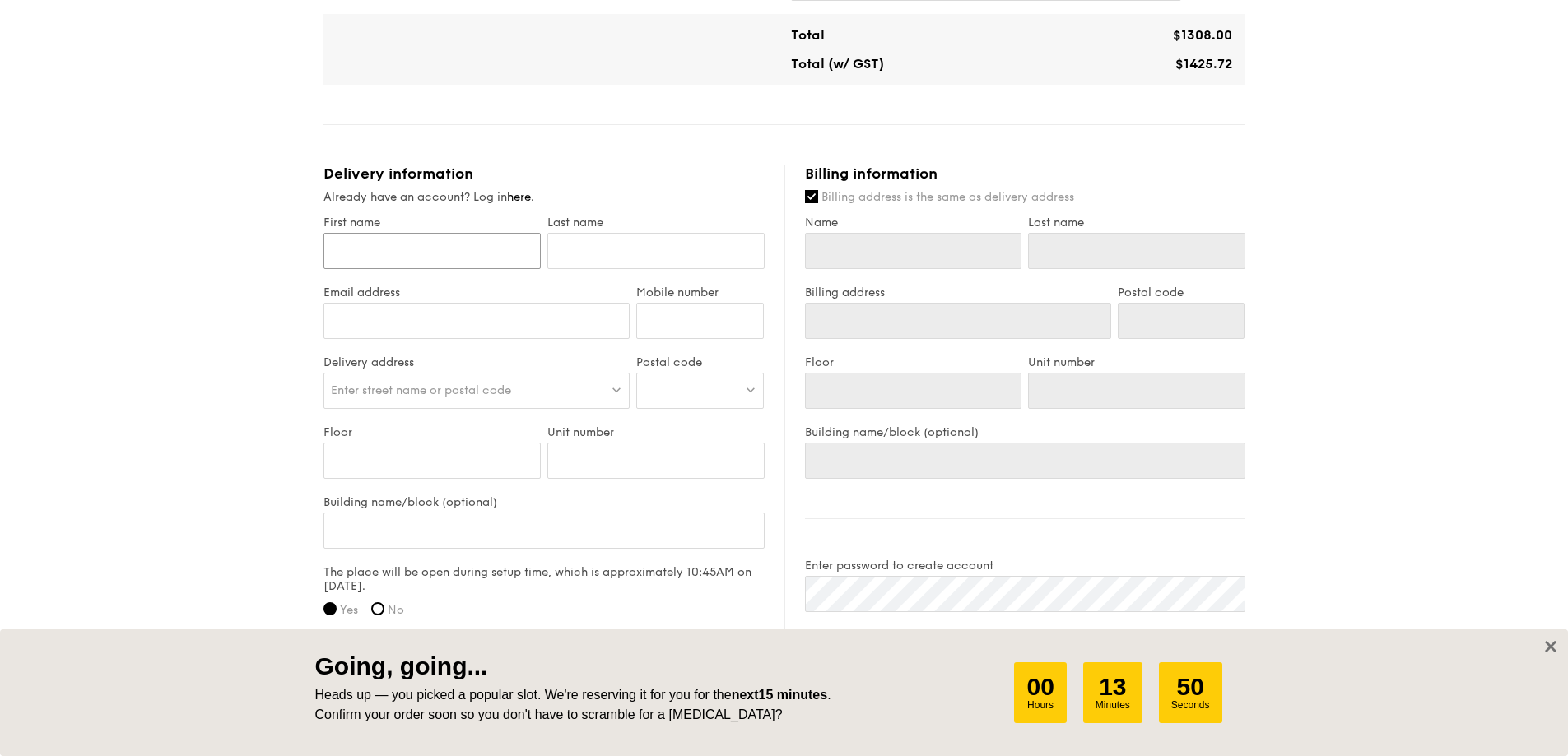 click on "First name" at bounding box center (432, 251) 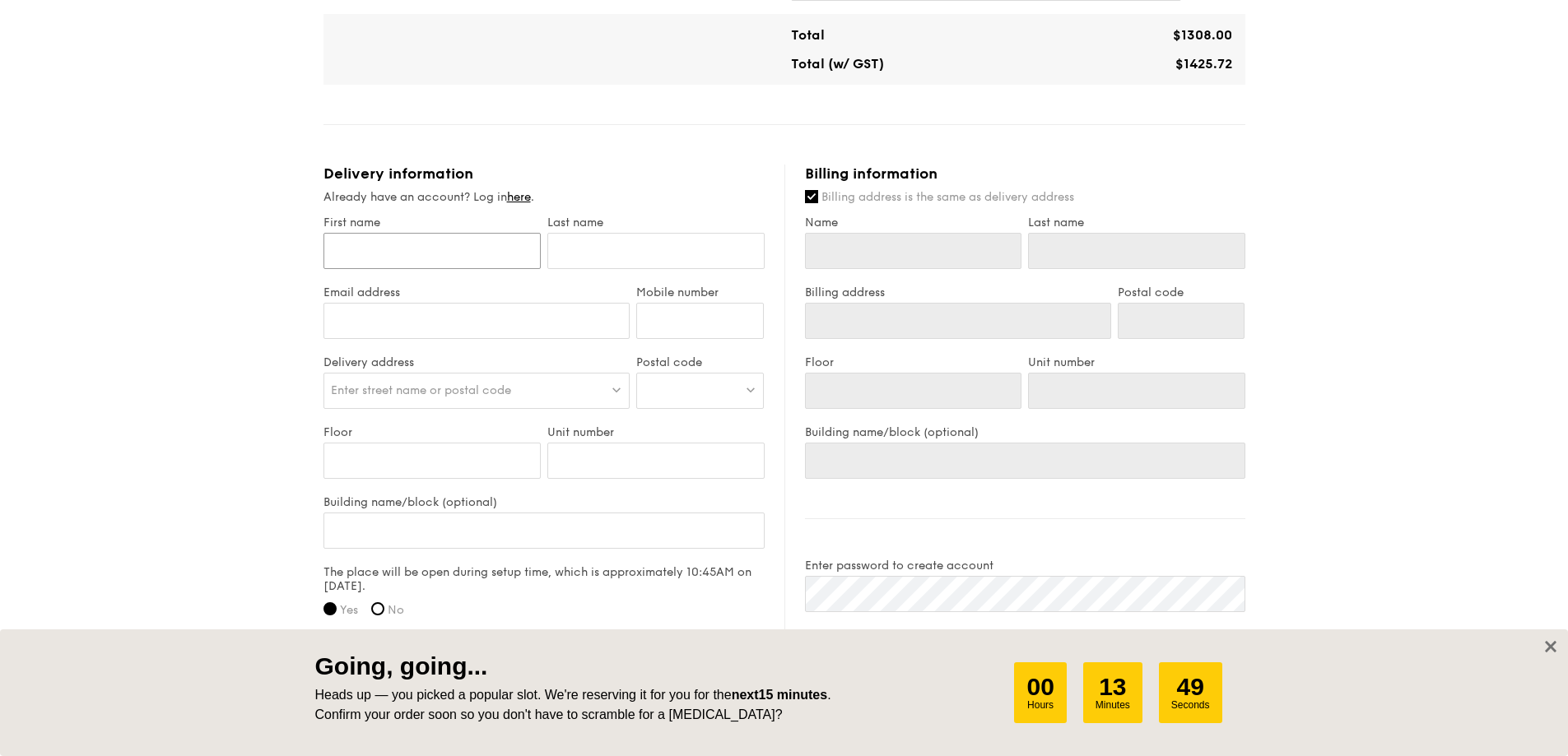 type on "J" 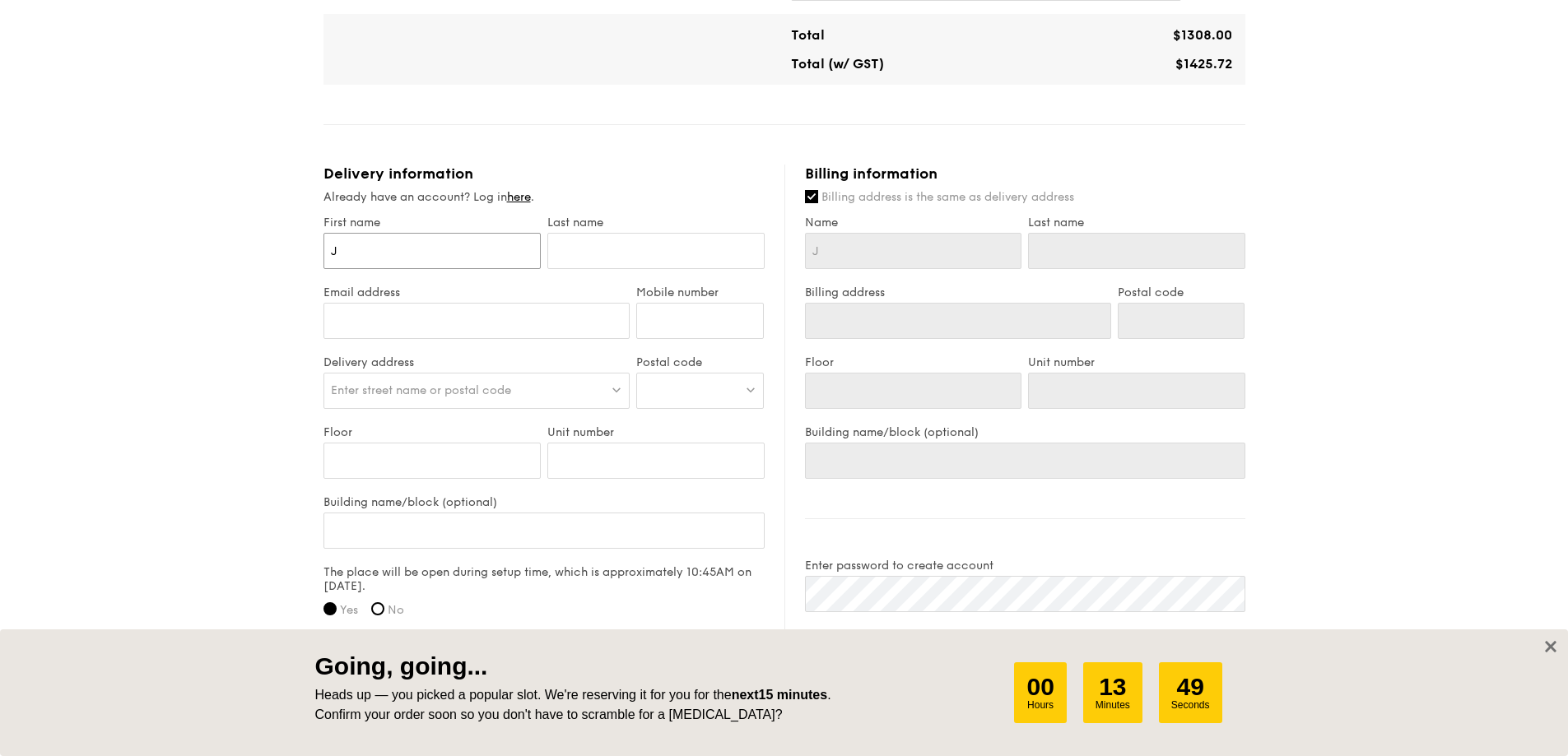 type on "Jo" 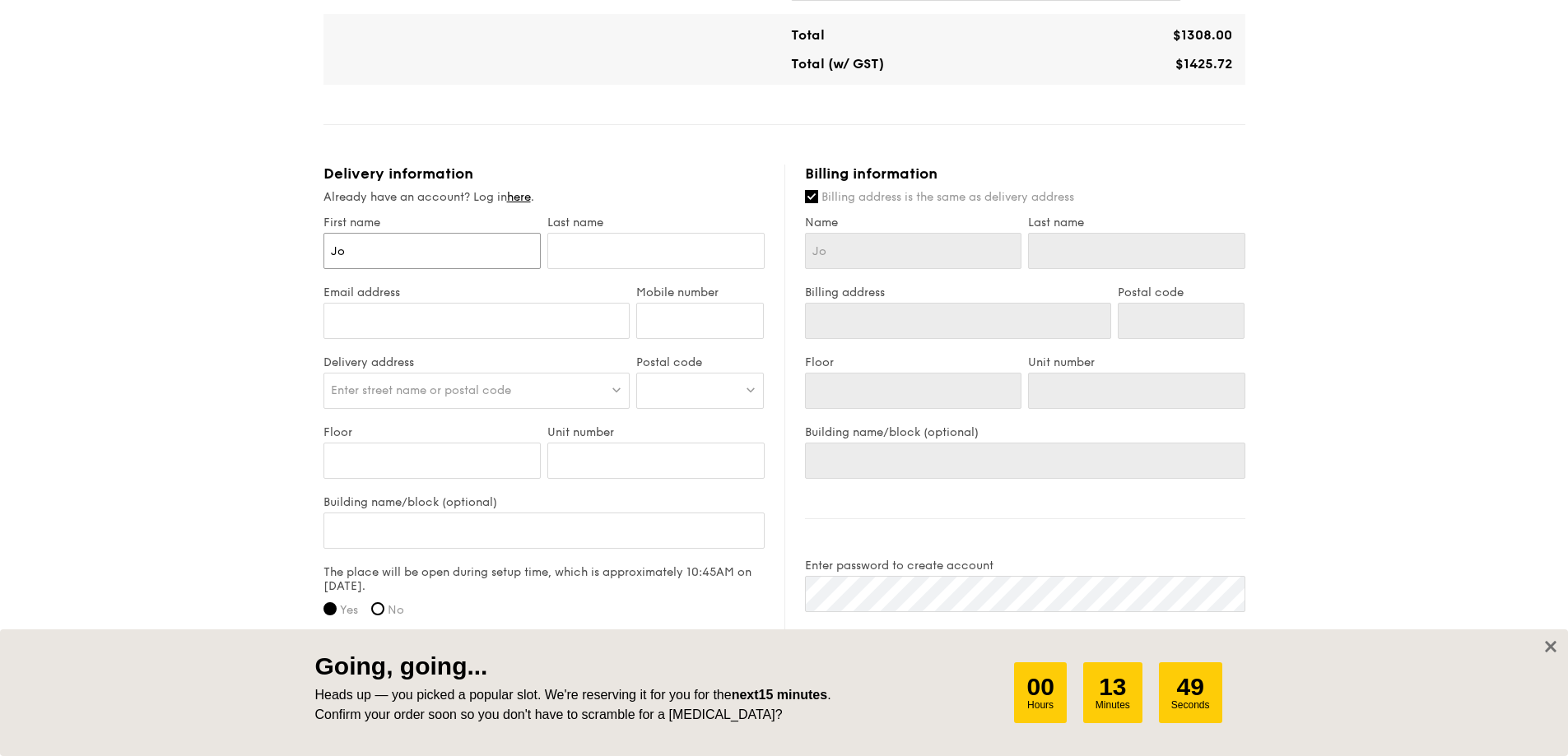 type on "Joy" 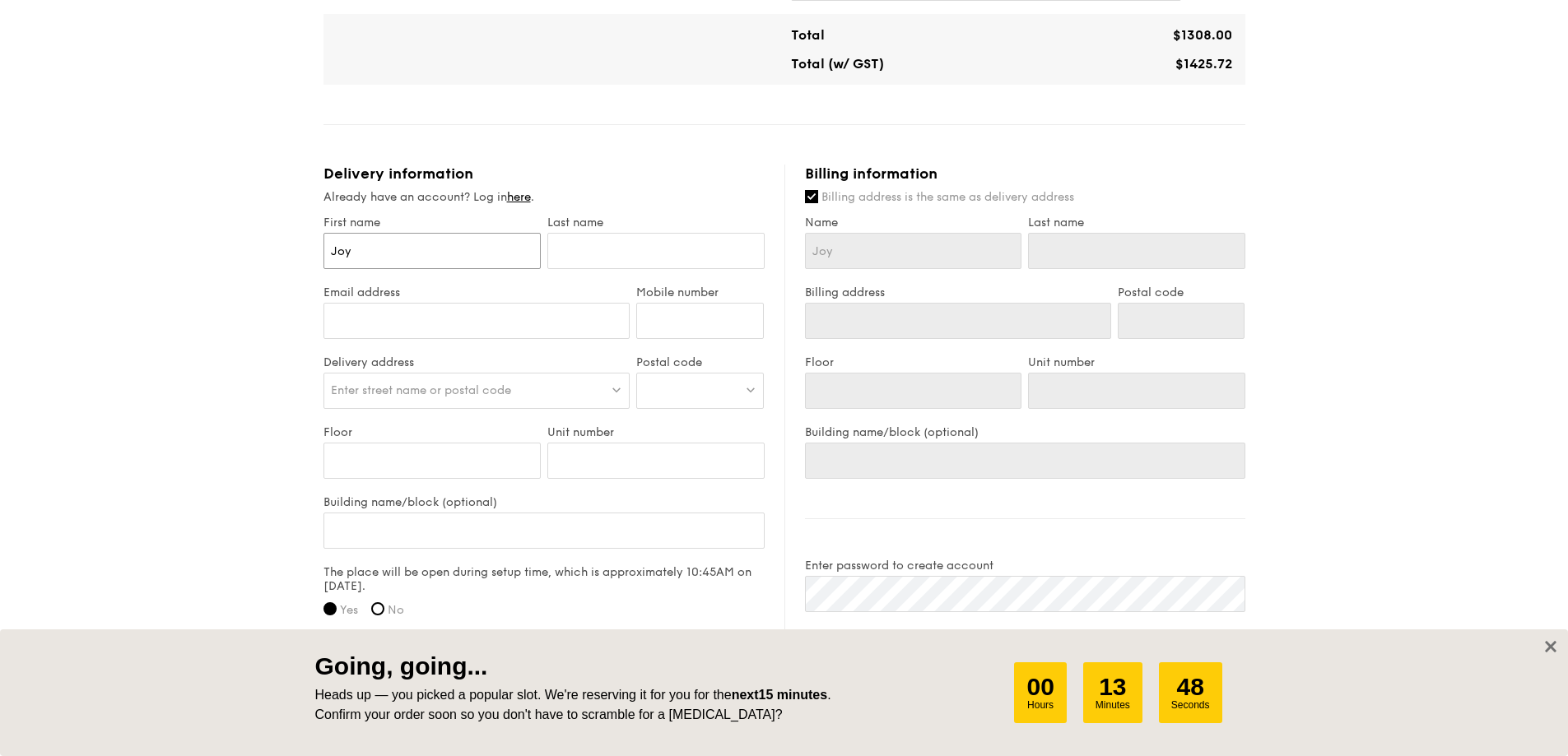 type on "Joy" 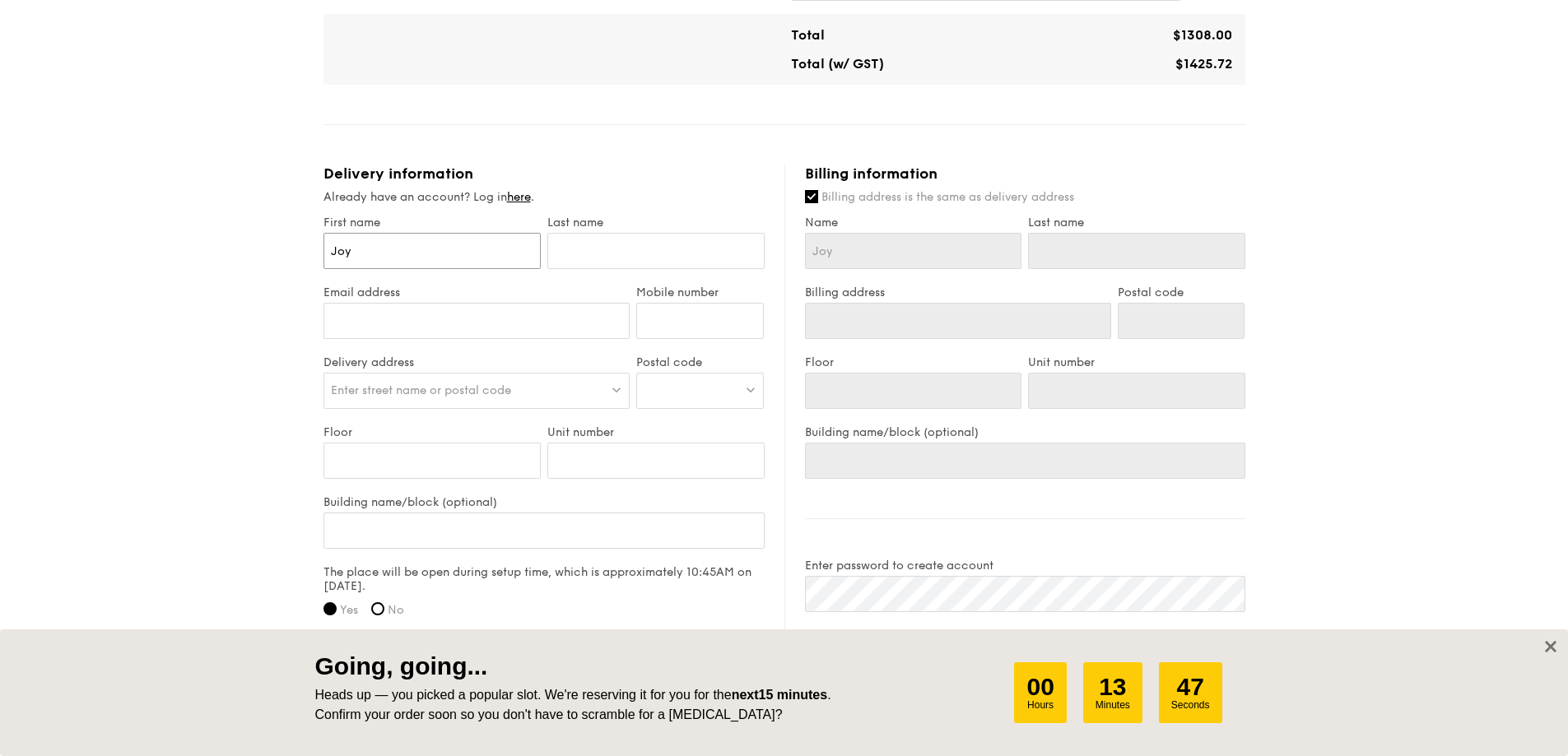 type on "Joy" 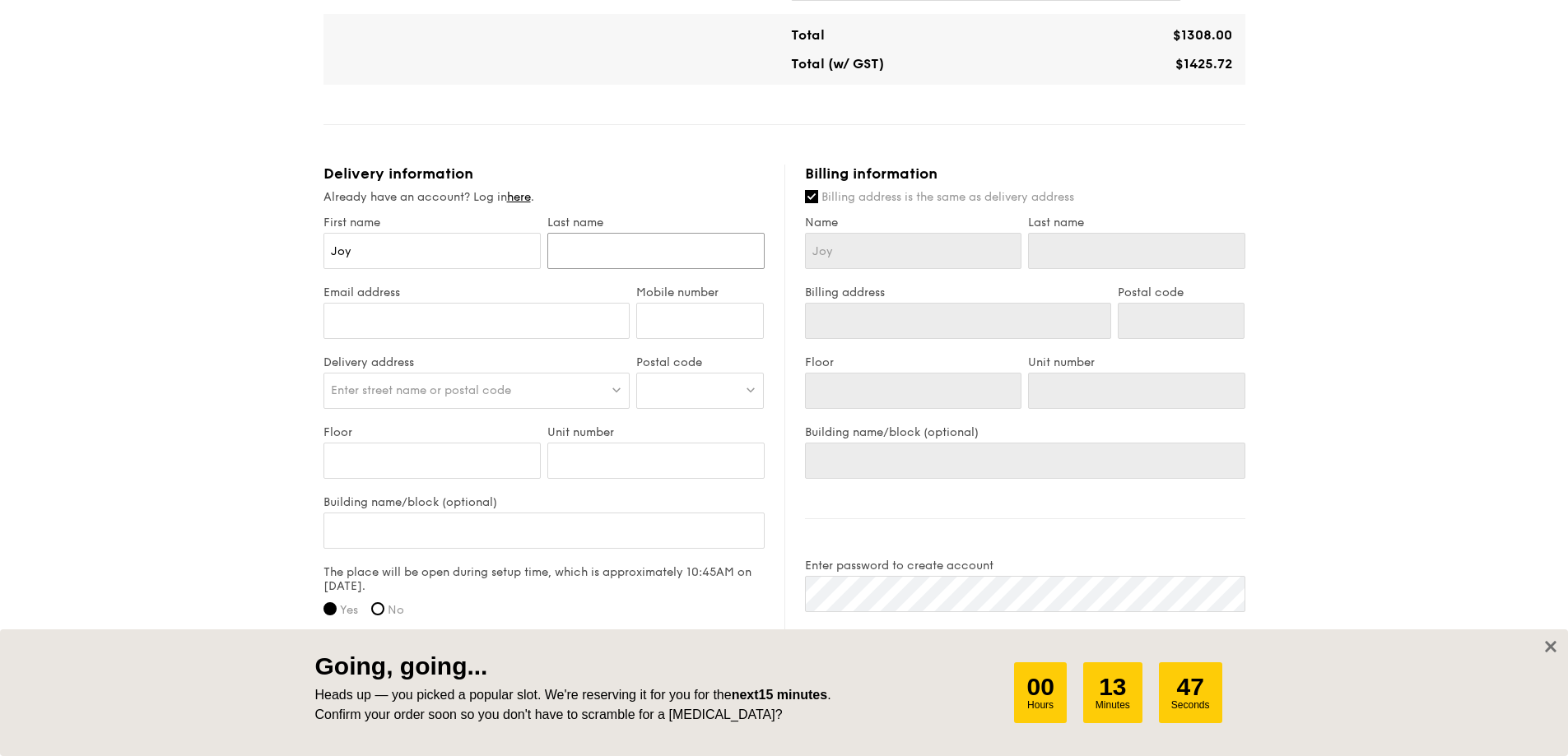 click at bounding box center (656, 251) 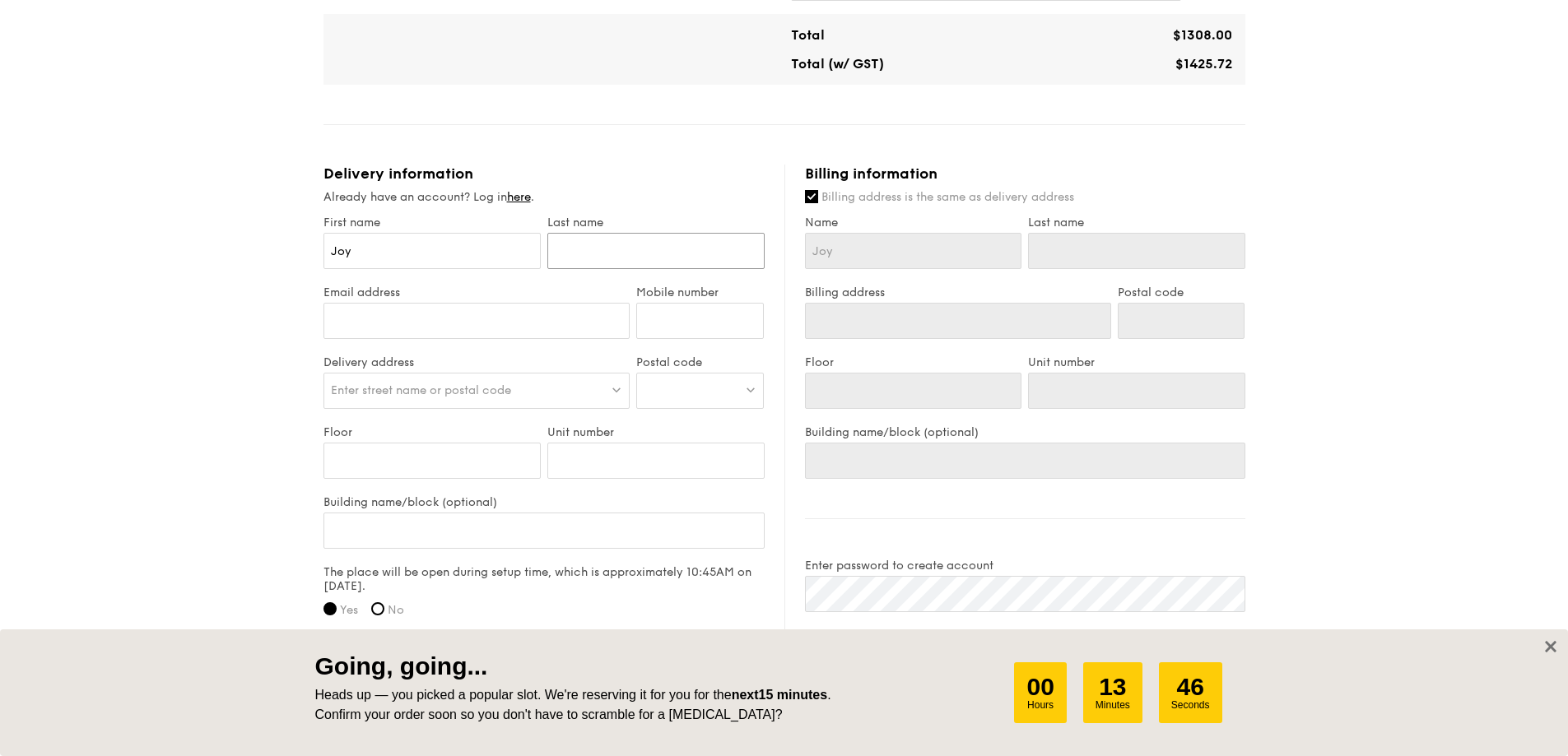 type on "B" 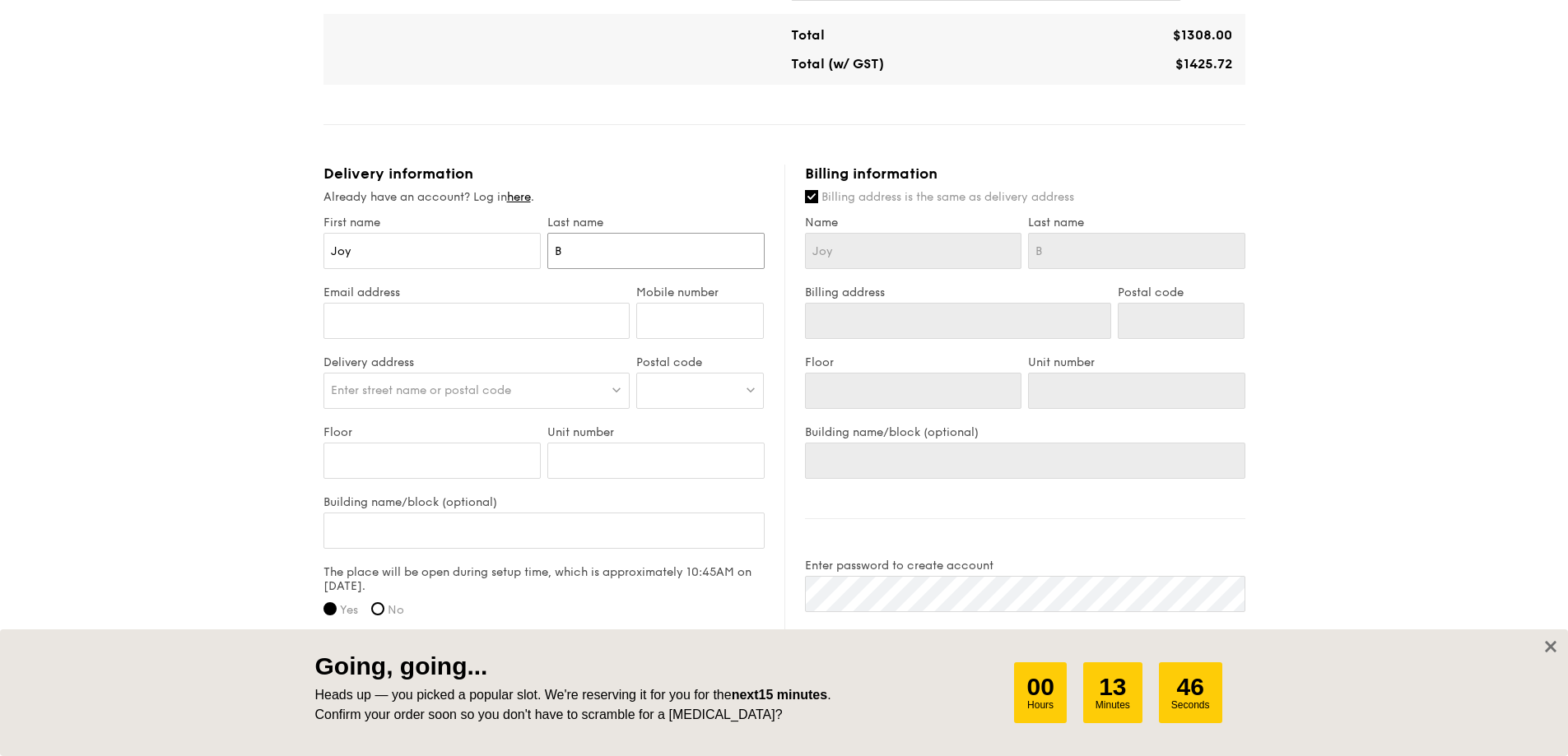 type on "Bo" 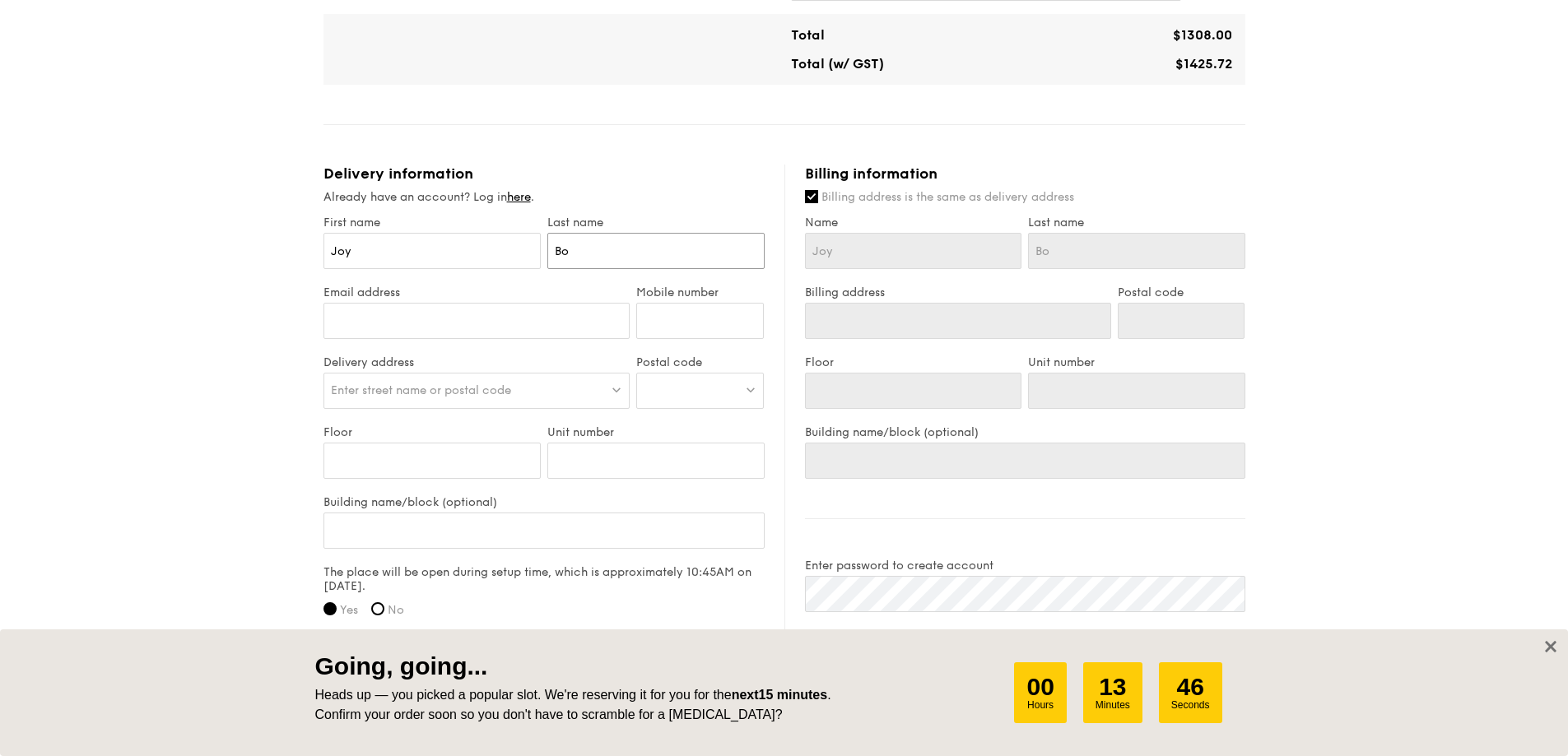 type on "Boo" 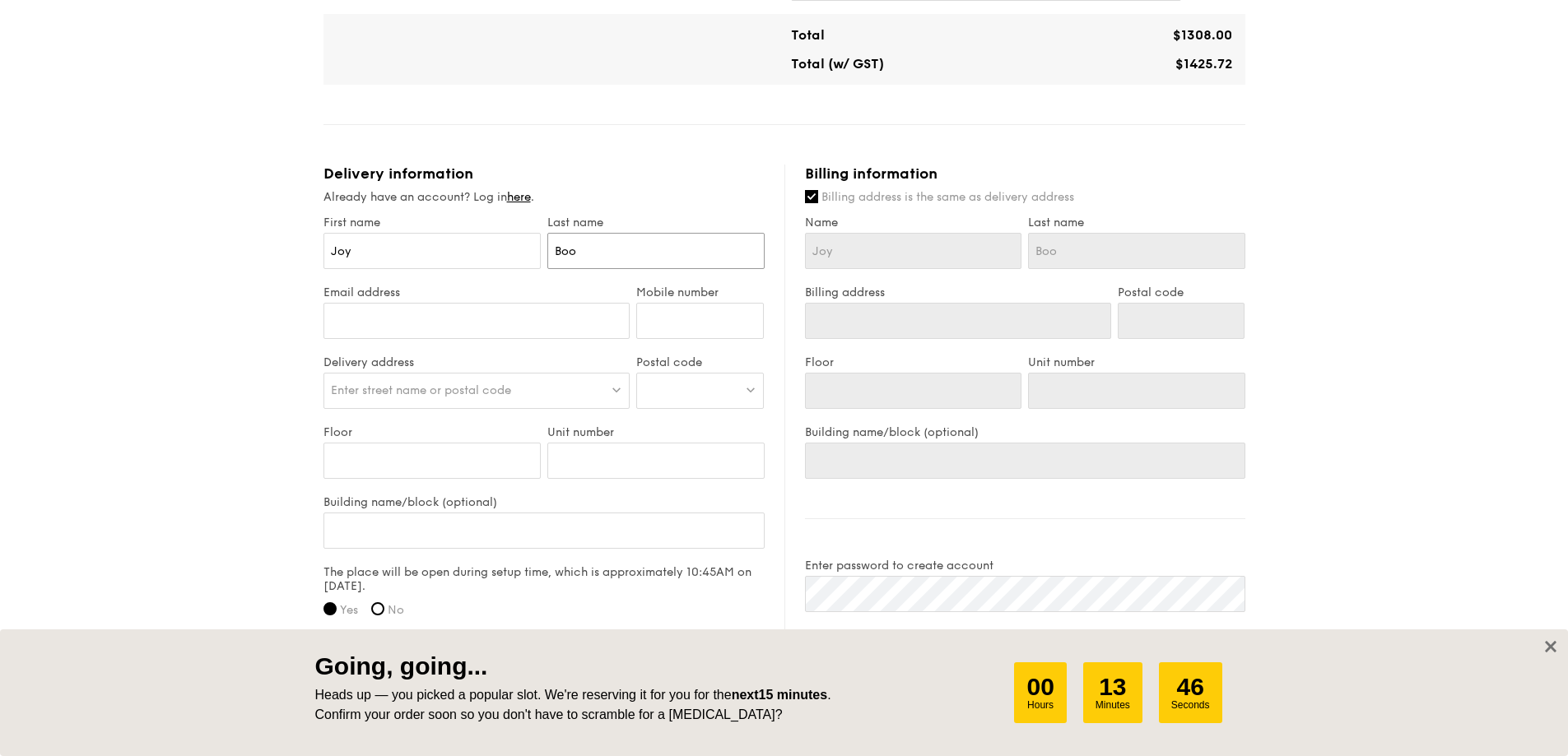 type on "Boo" 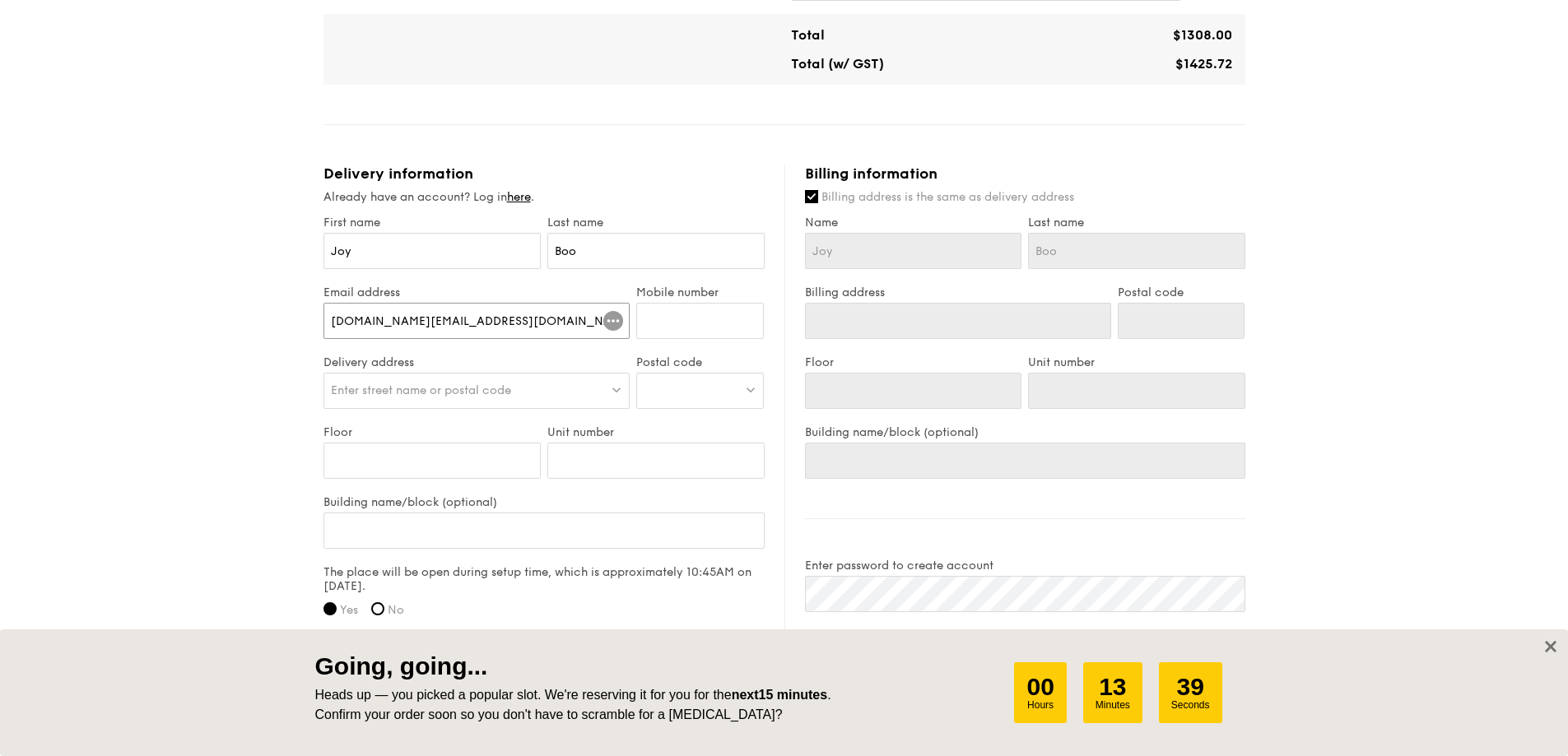 type on "joy.boo@siemens-energy.com" 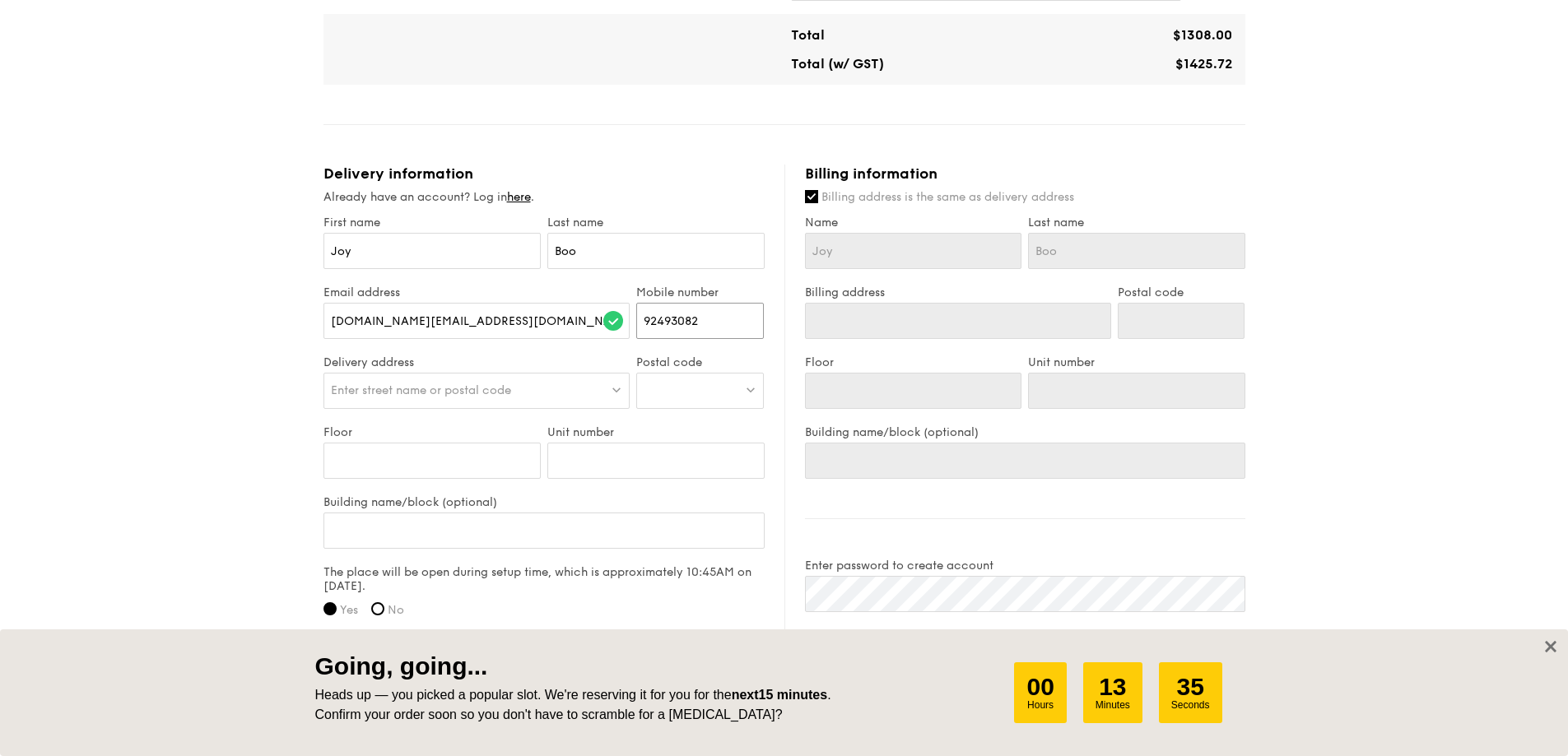 type on "92493082" 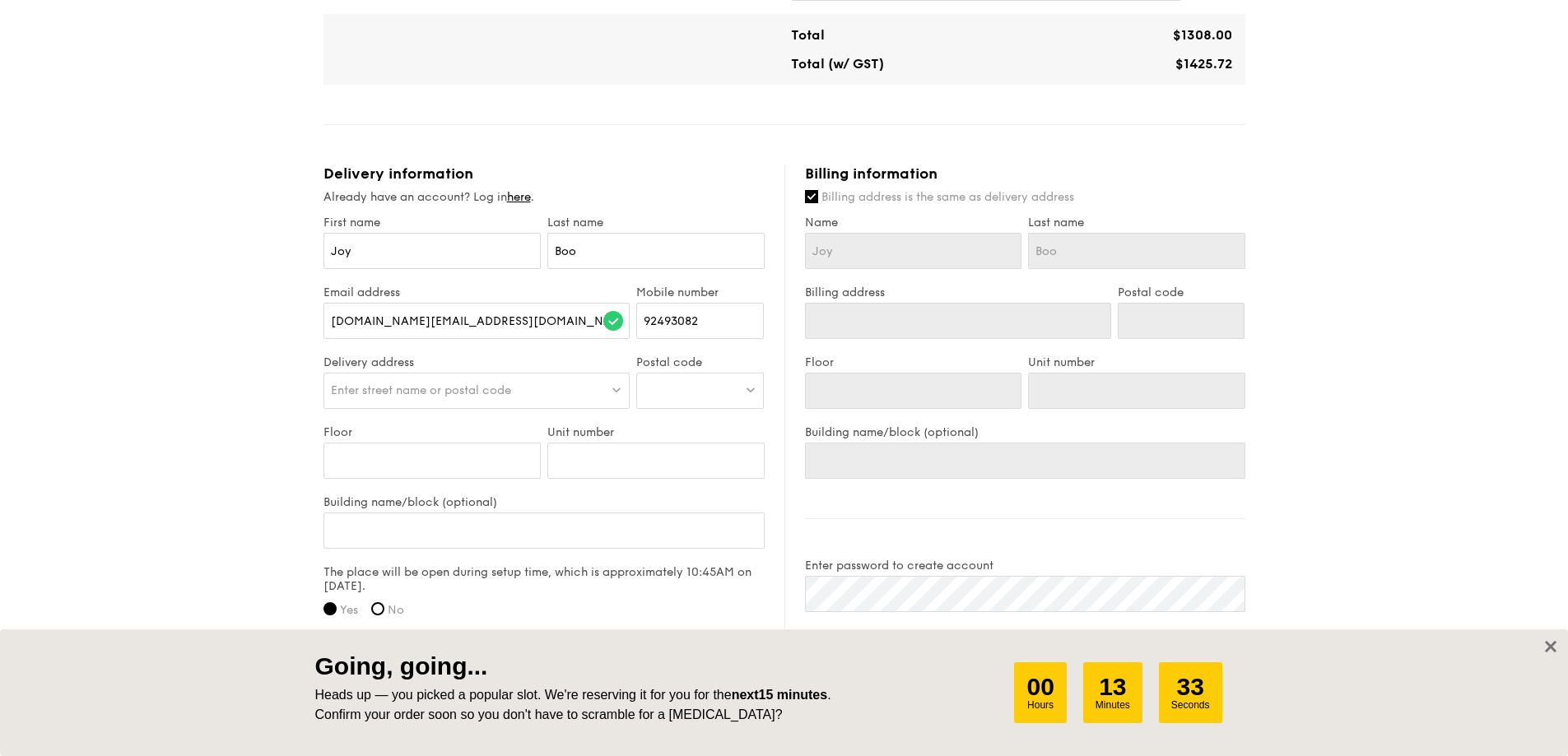click on "Enter street name or postal code" at bounding box center (477, 391) 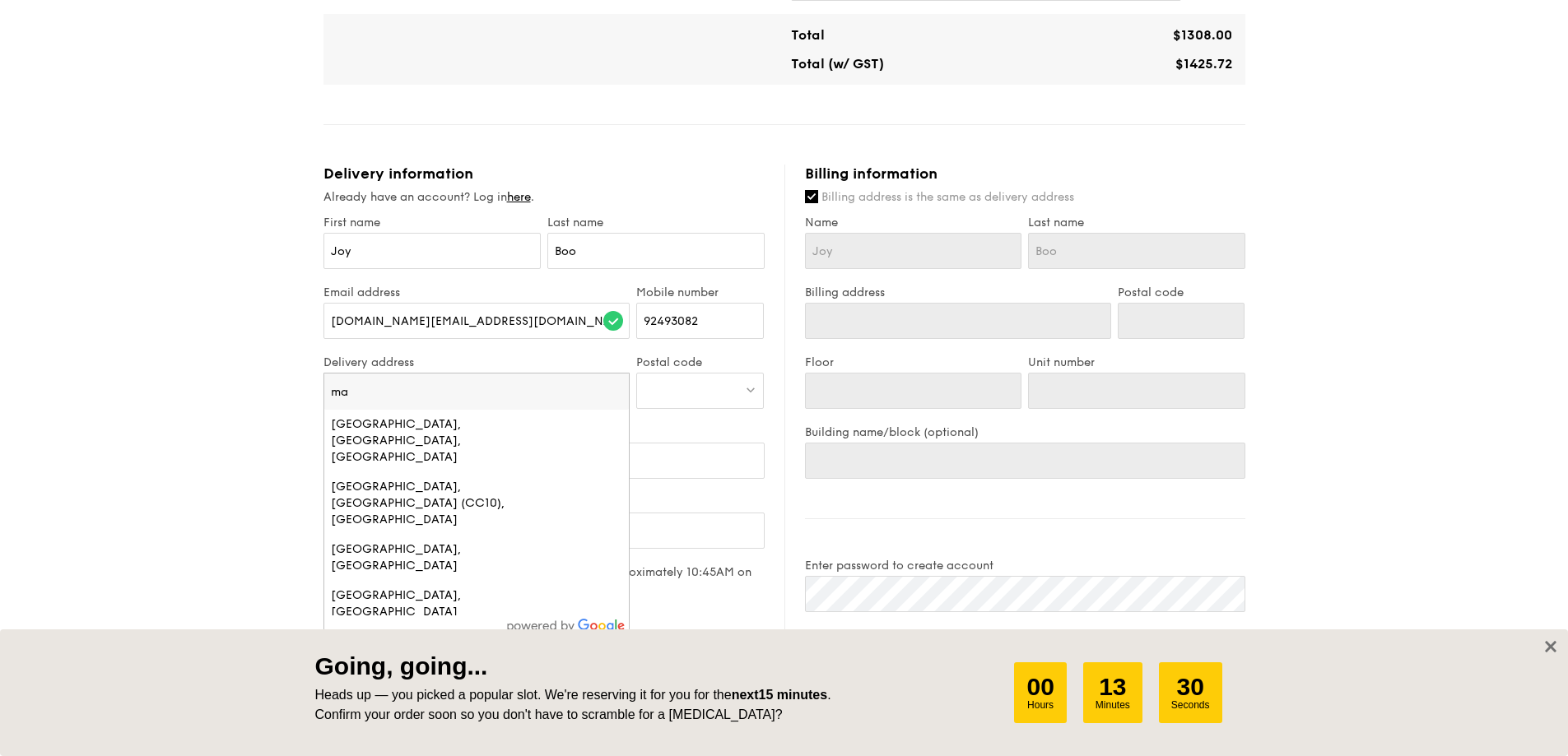 type on "m" 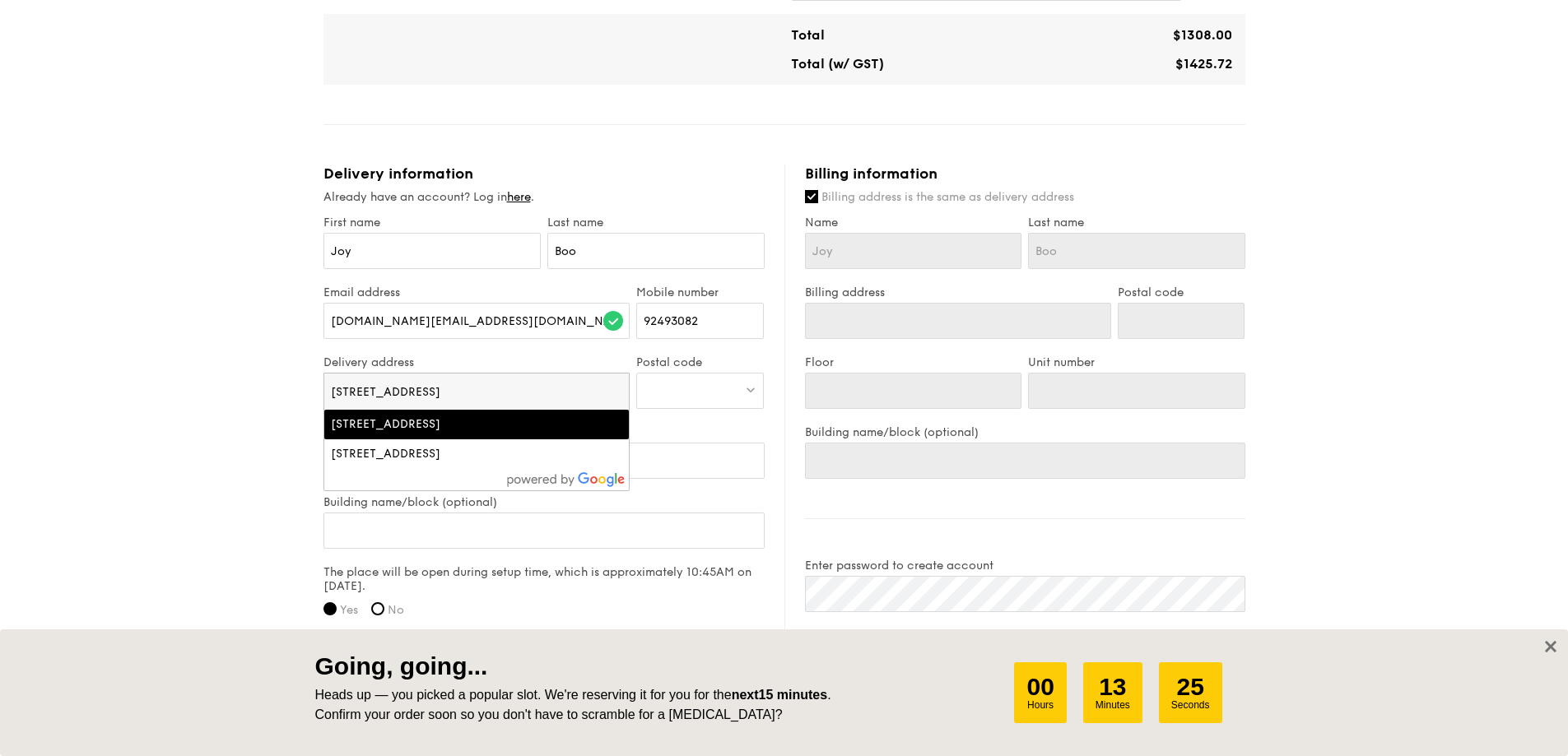 type on "60 macpherson road" 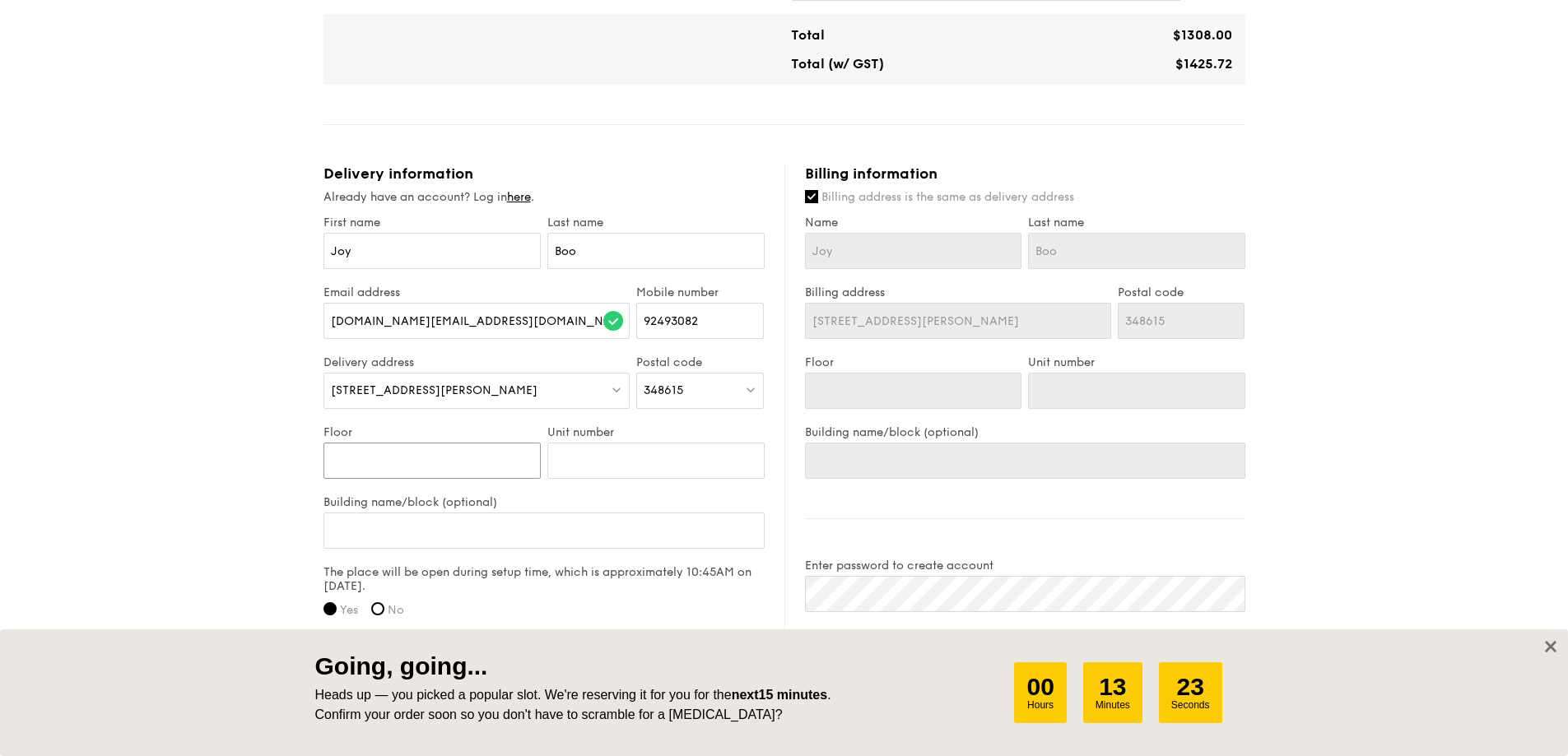 click on "Floor" at bounding box center (432, 461) 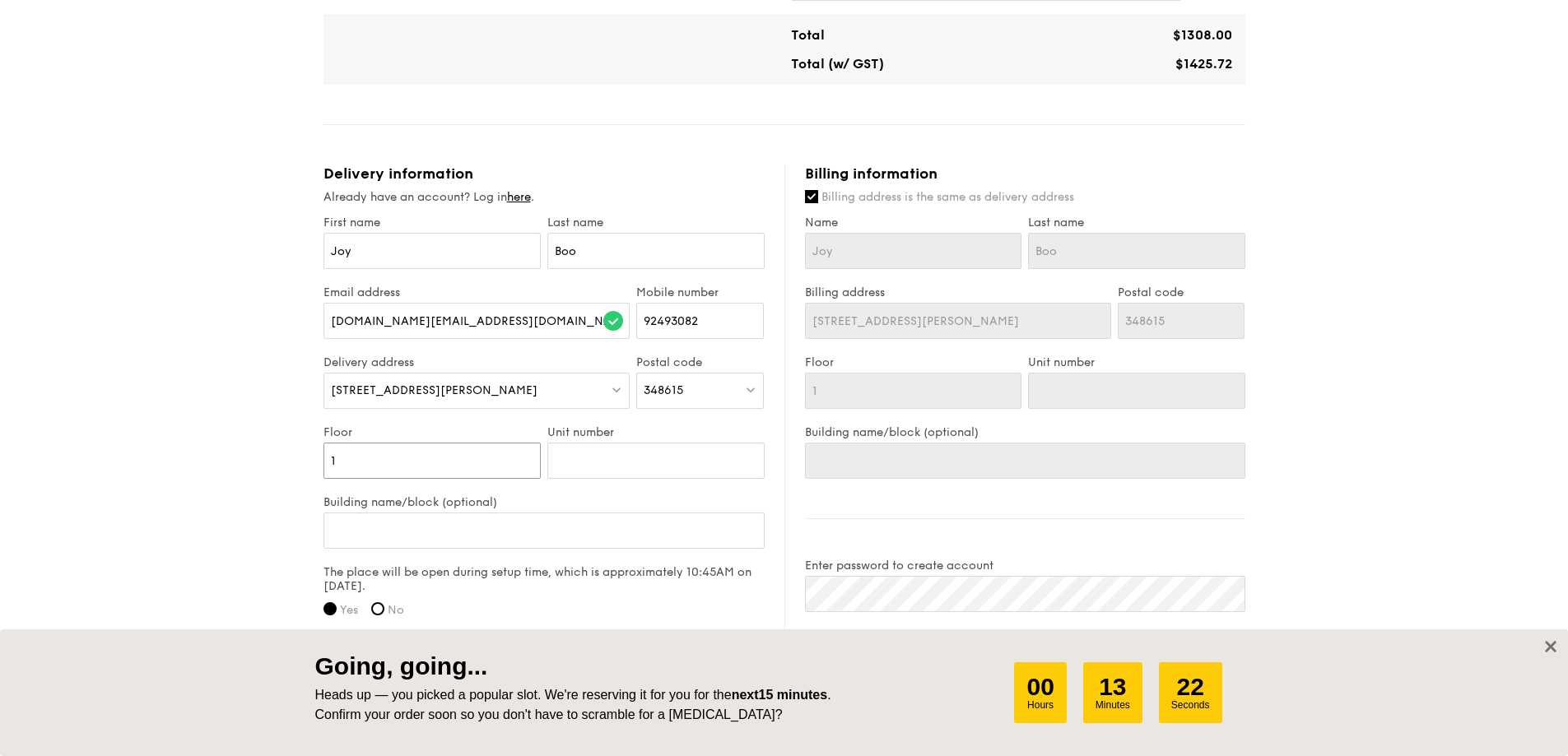 type on "1" 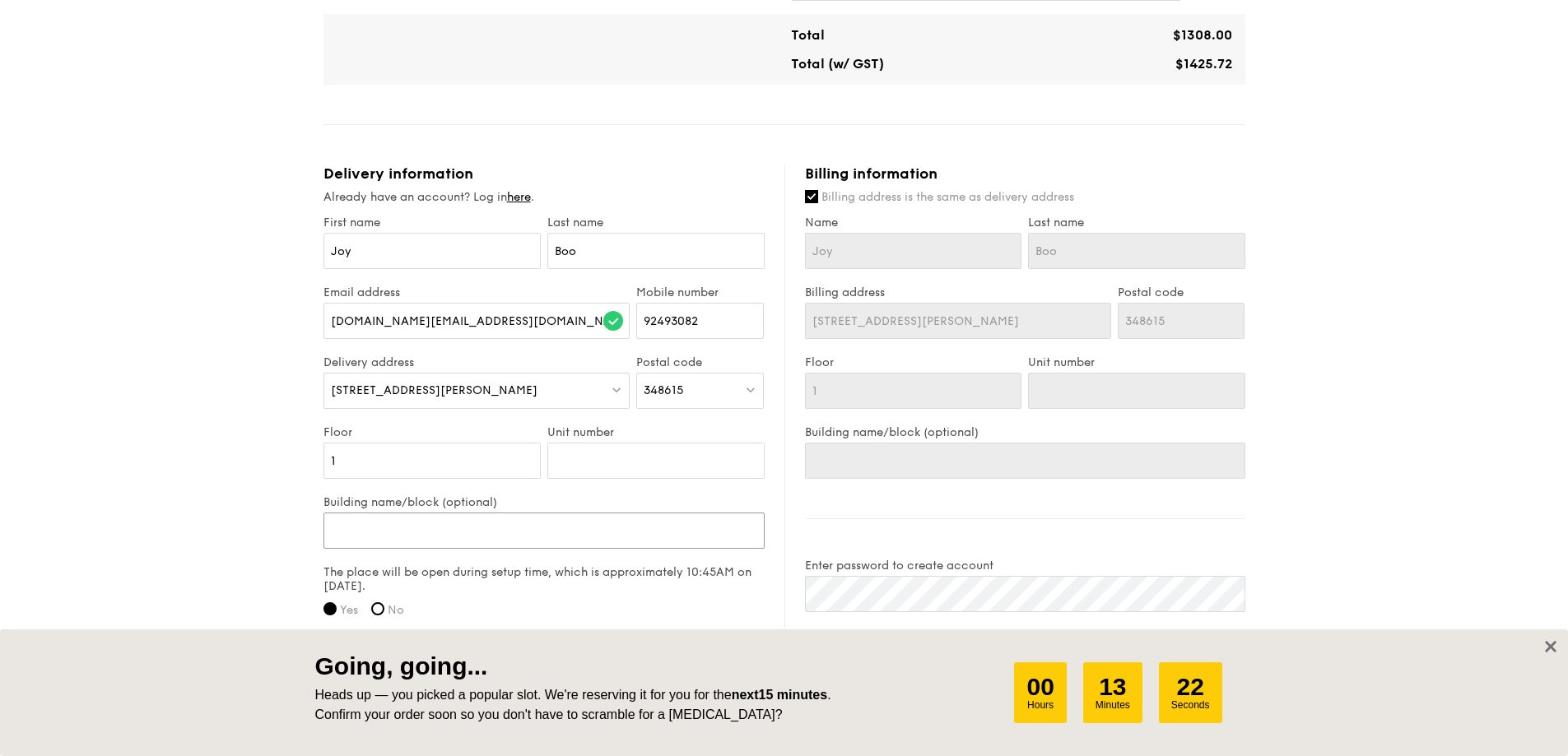 click on "Building name/block (optional)" at bounding box center [544, 531] 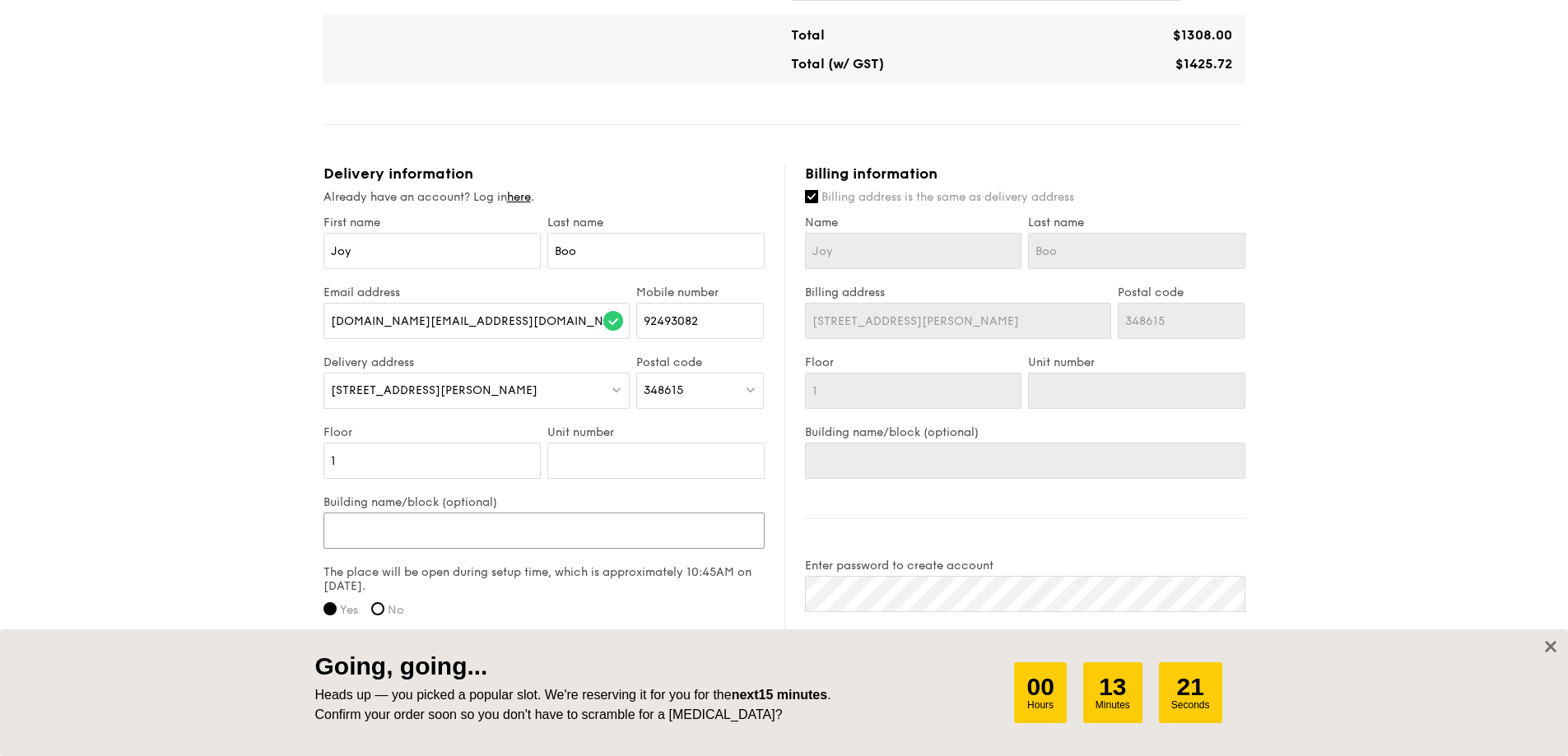 type on "S" 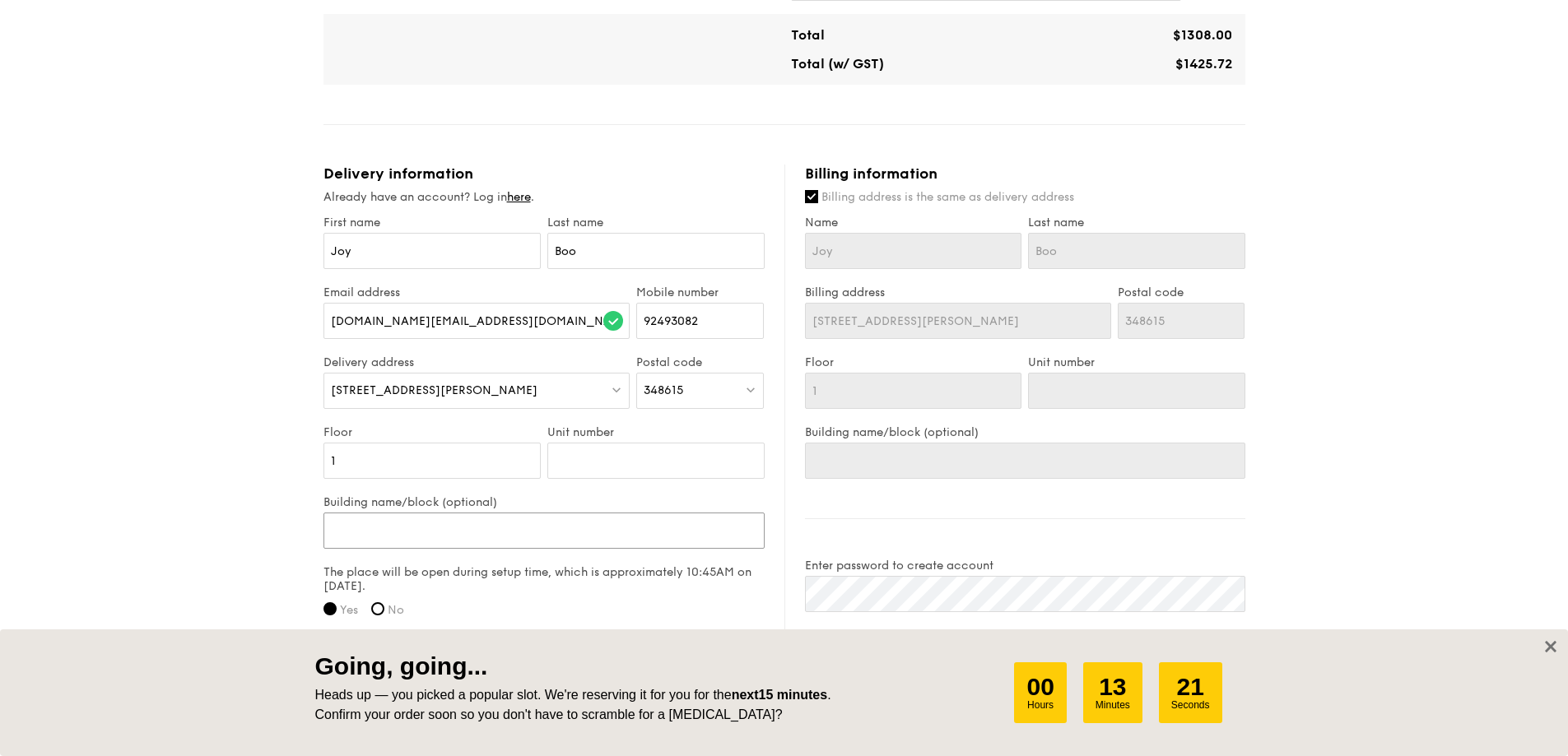 type on "S" 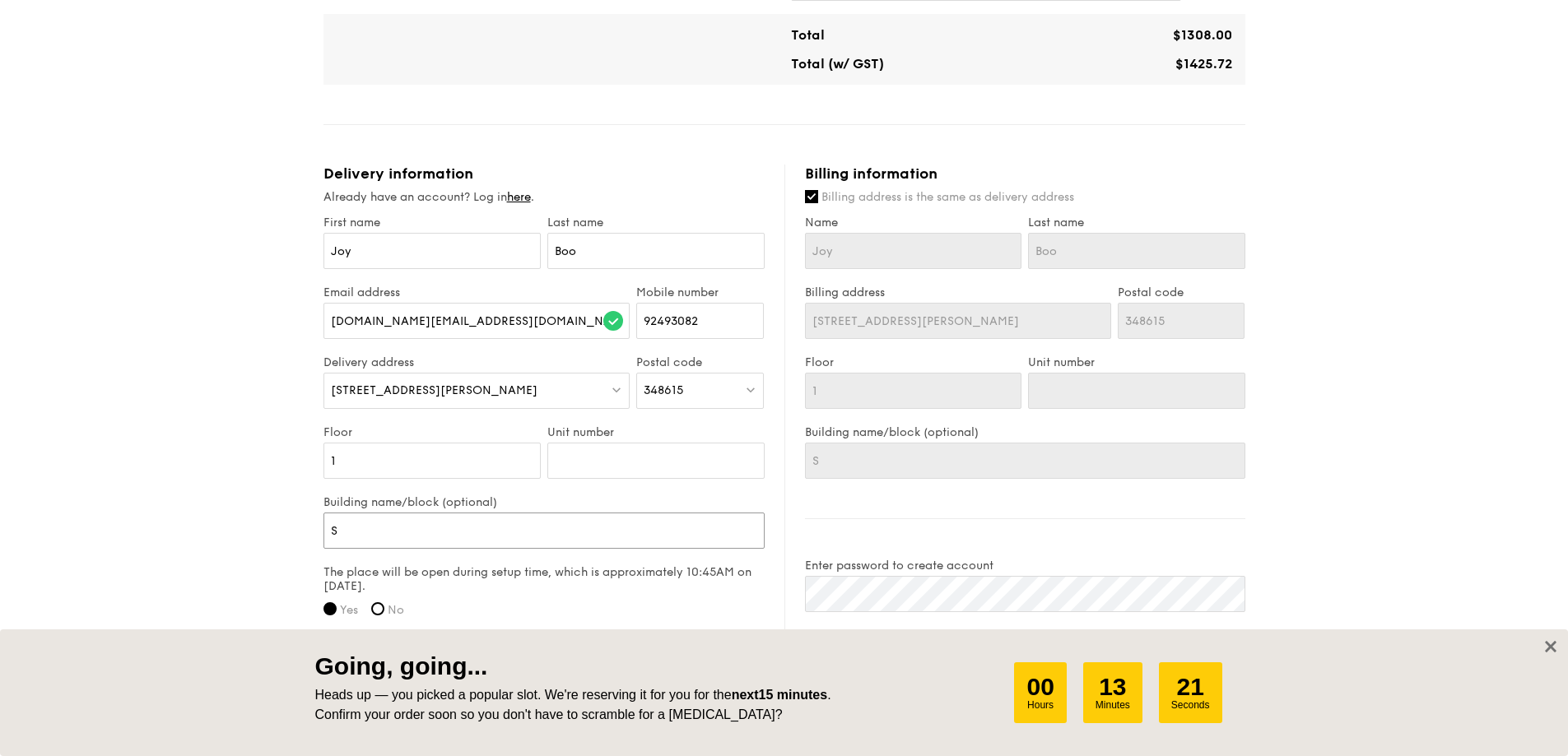 type on "Si" 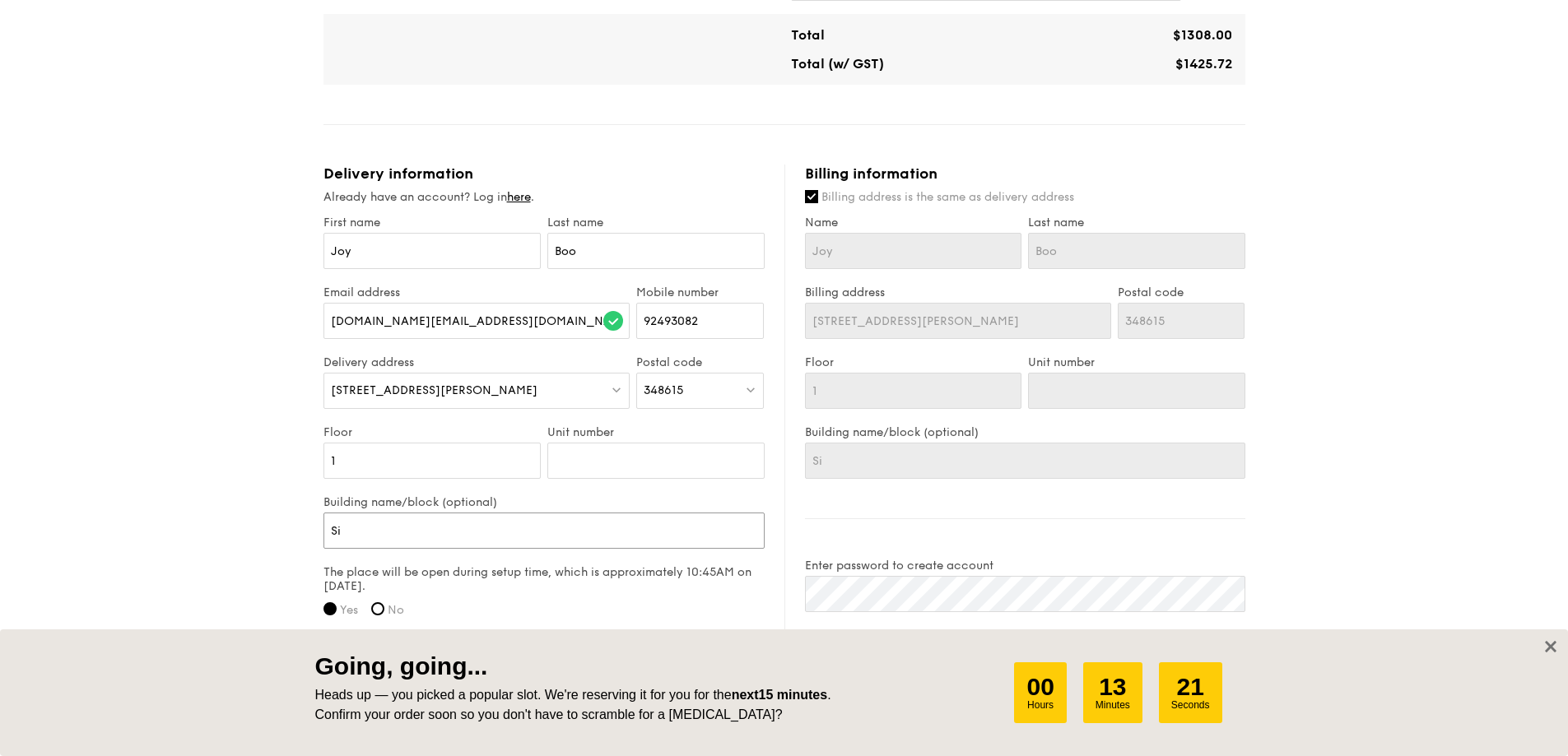 type on "Sie" 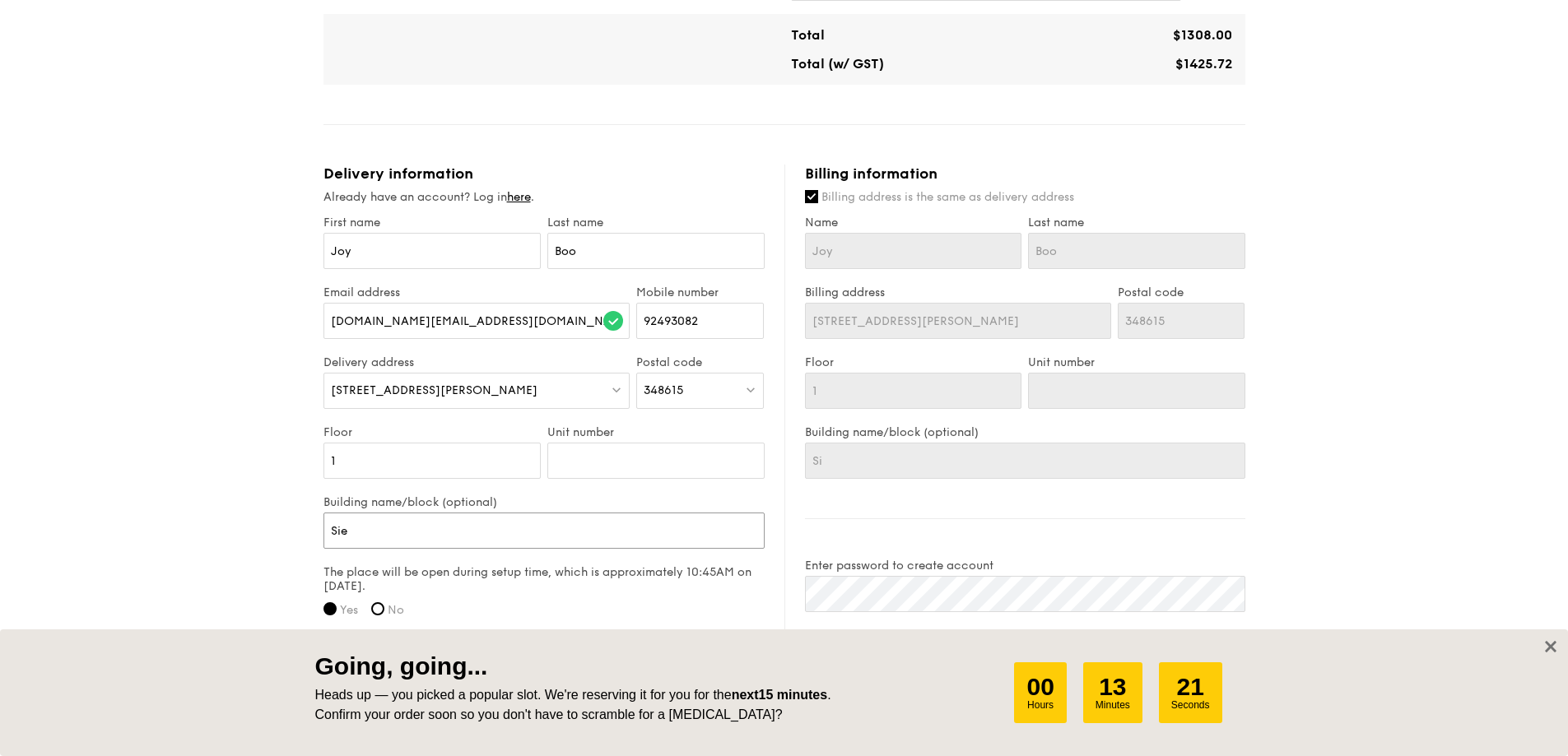 type on "Sie" 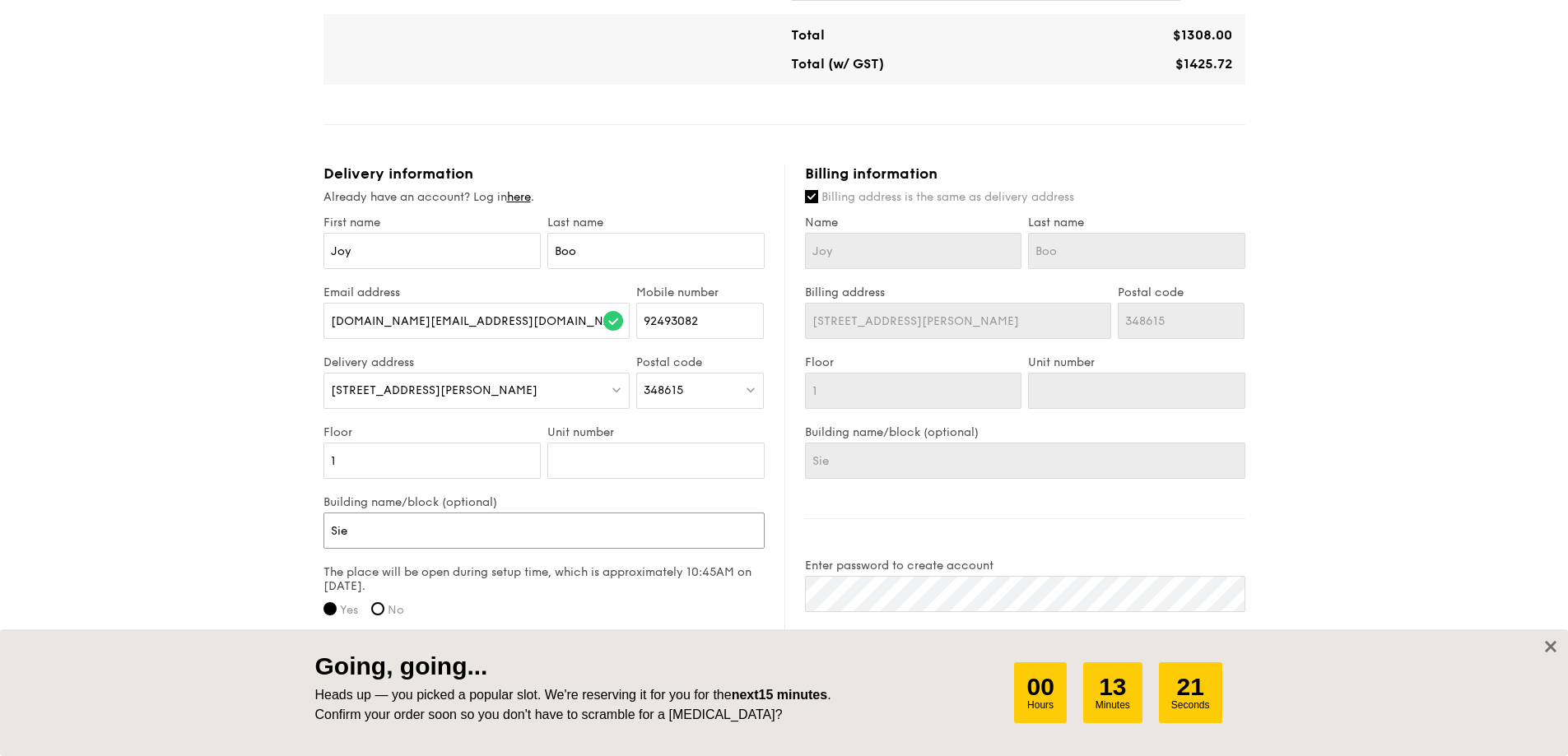 type on "Siem" 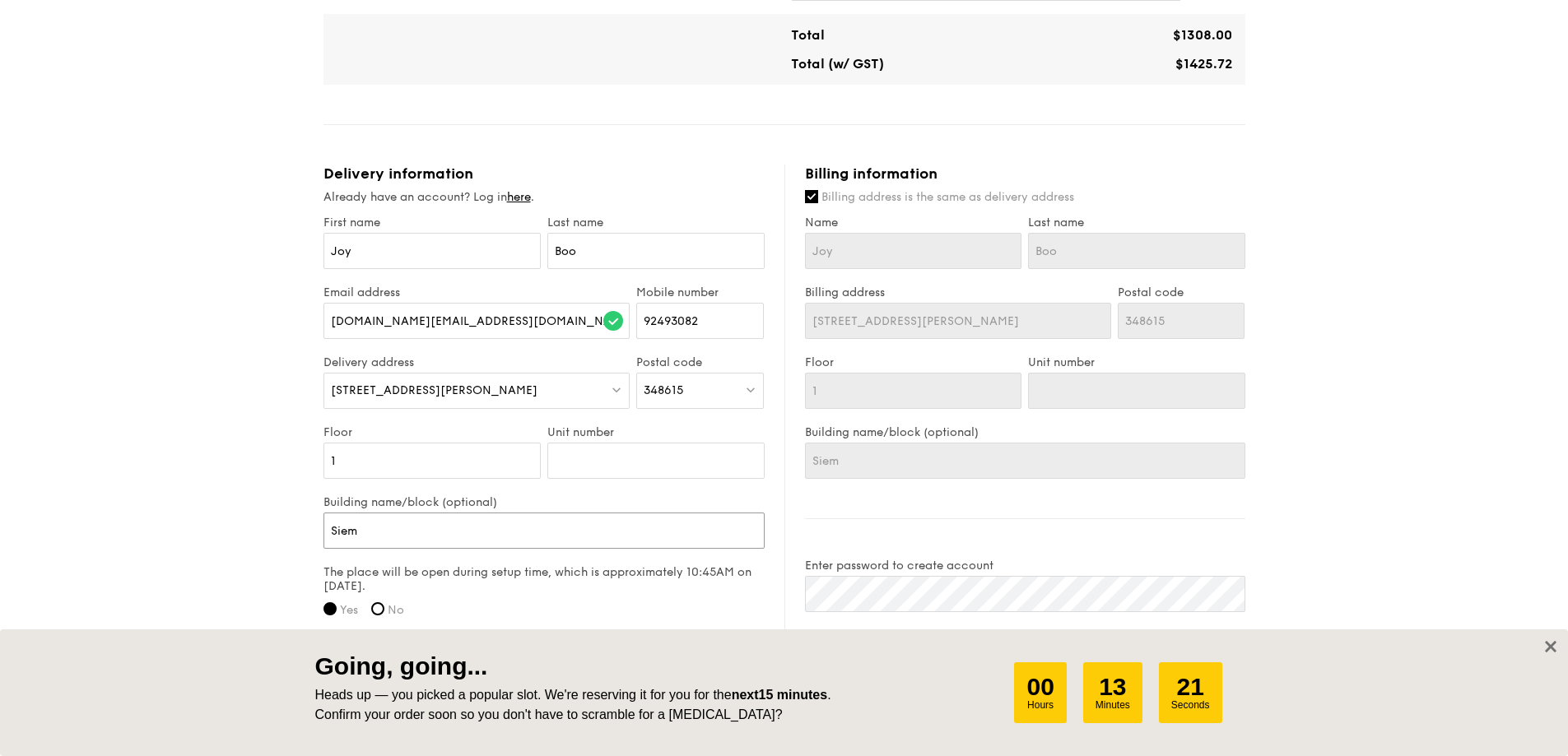 type on "Sieme" 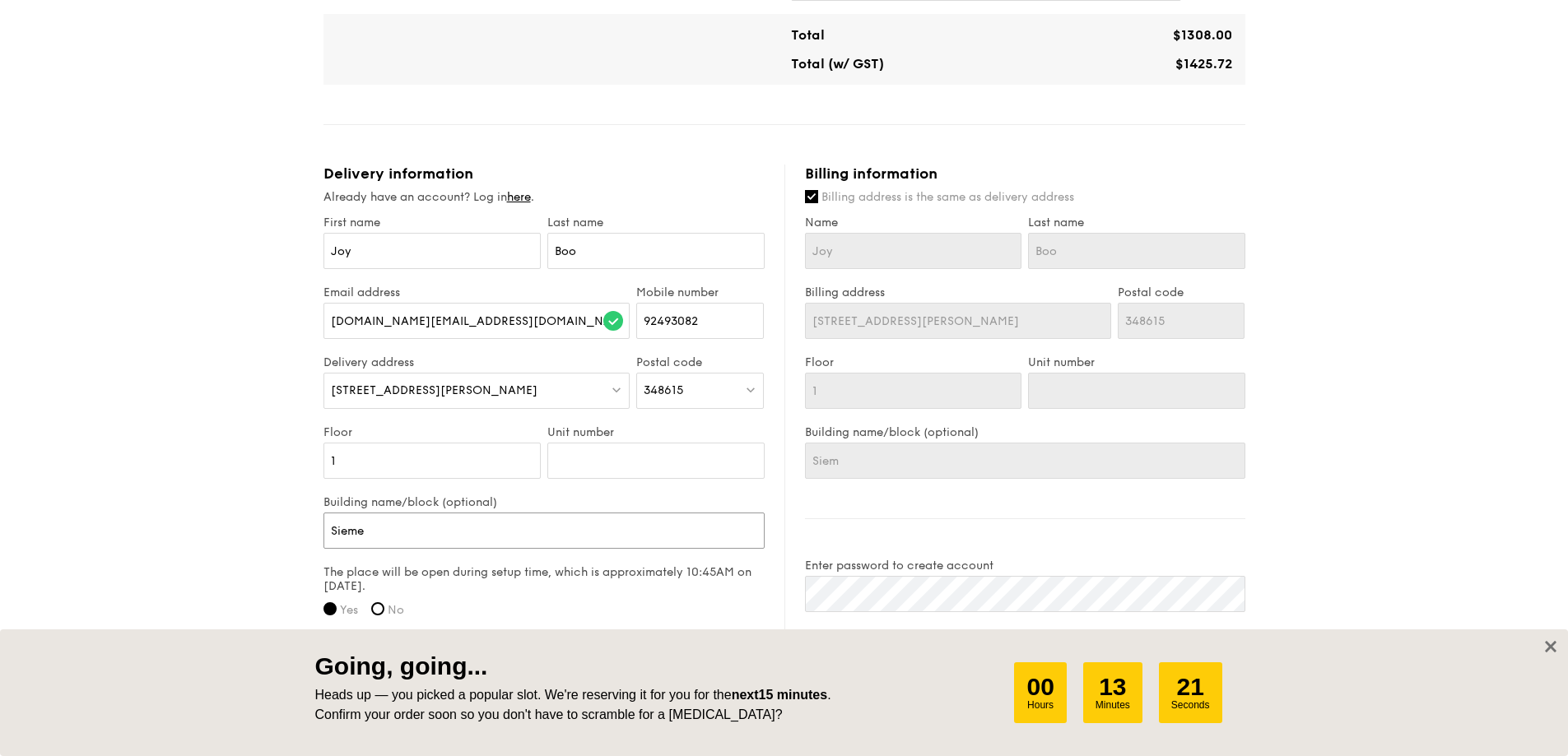 type on "Sieme" 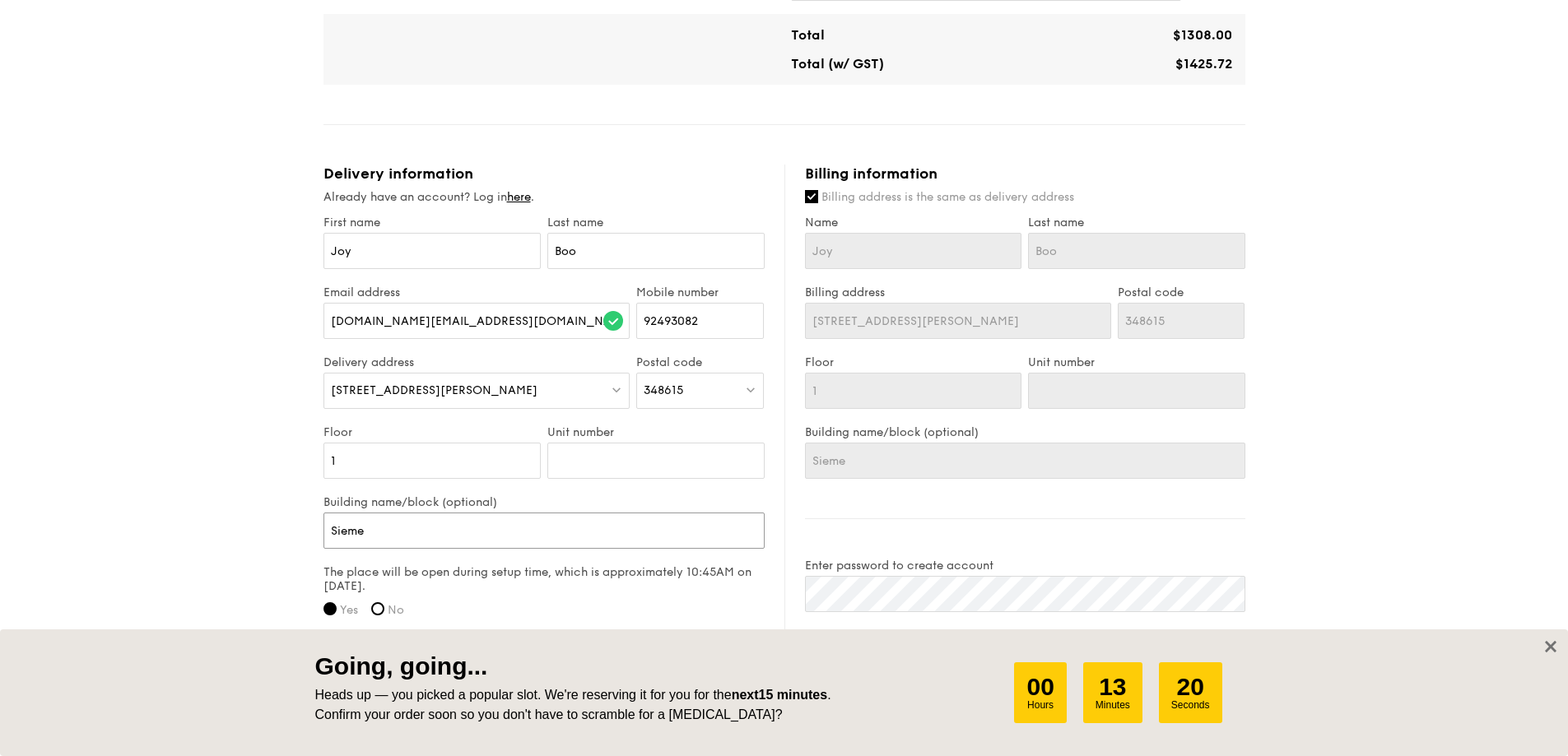 type on "Siemen" 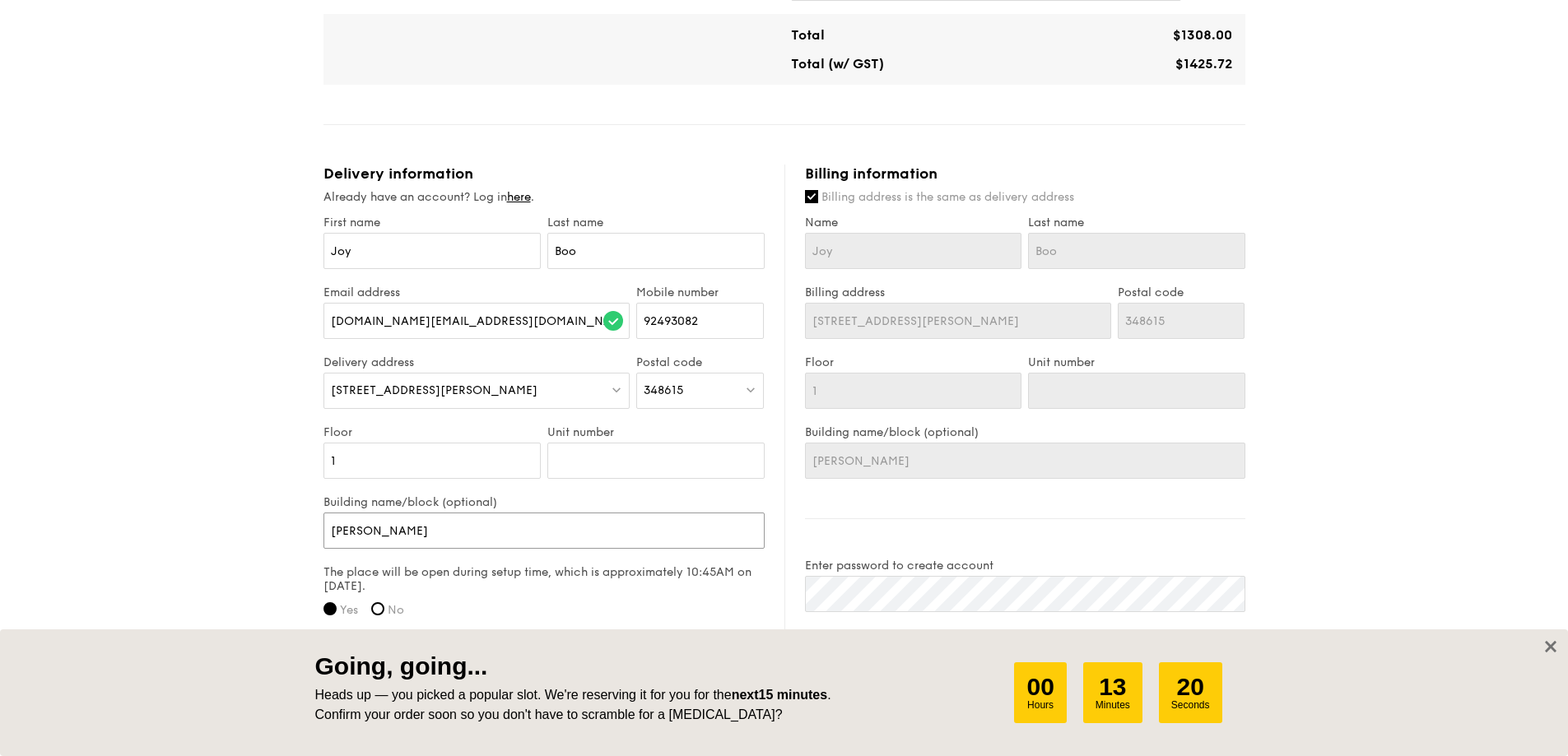 type on "Siemens" 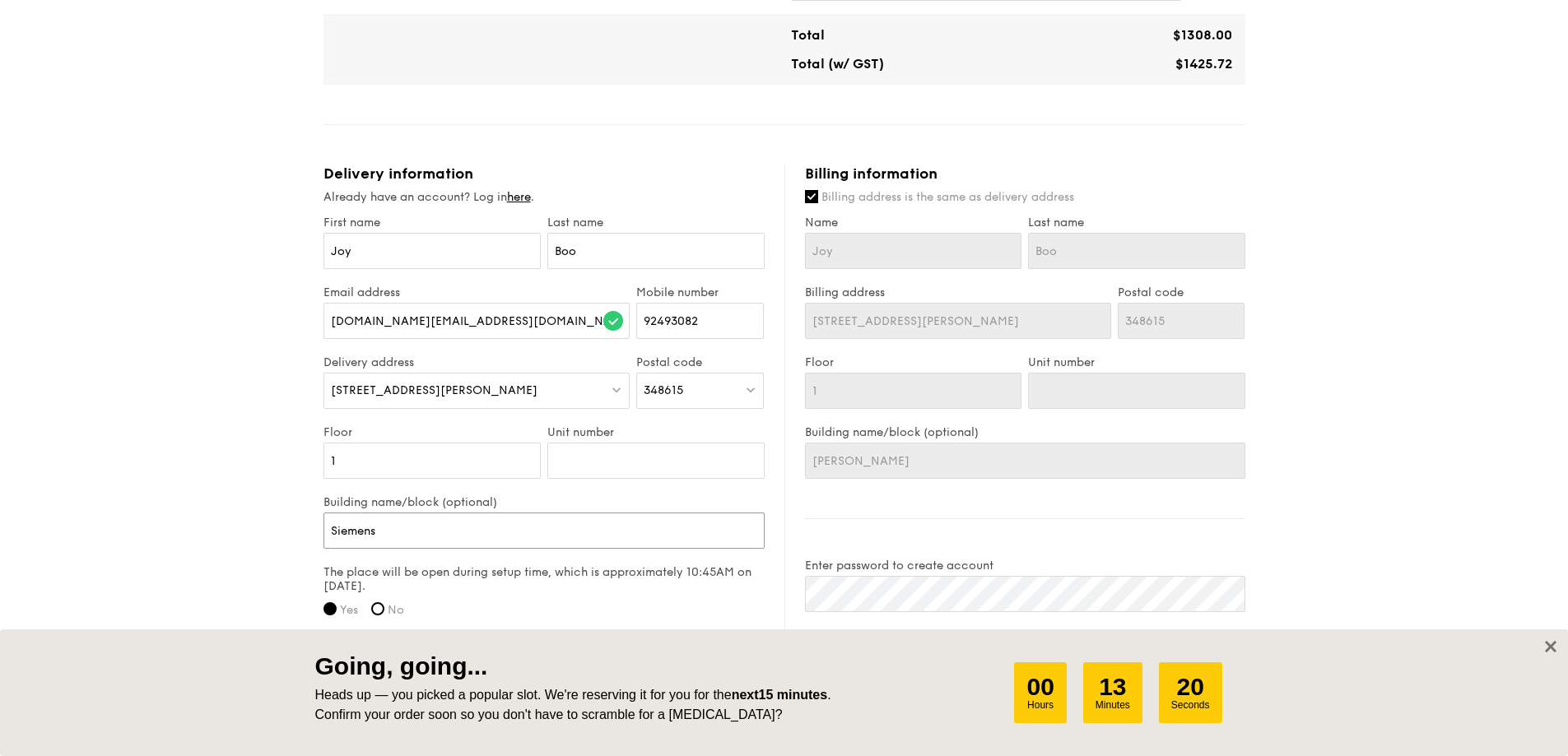 type on "Siemens" 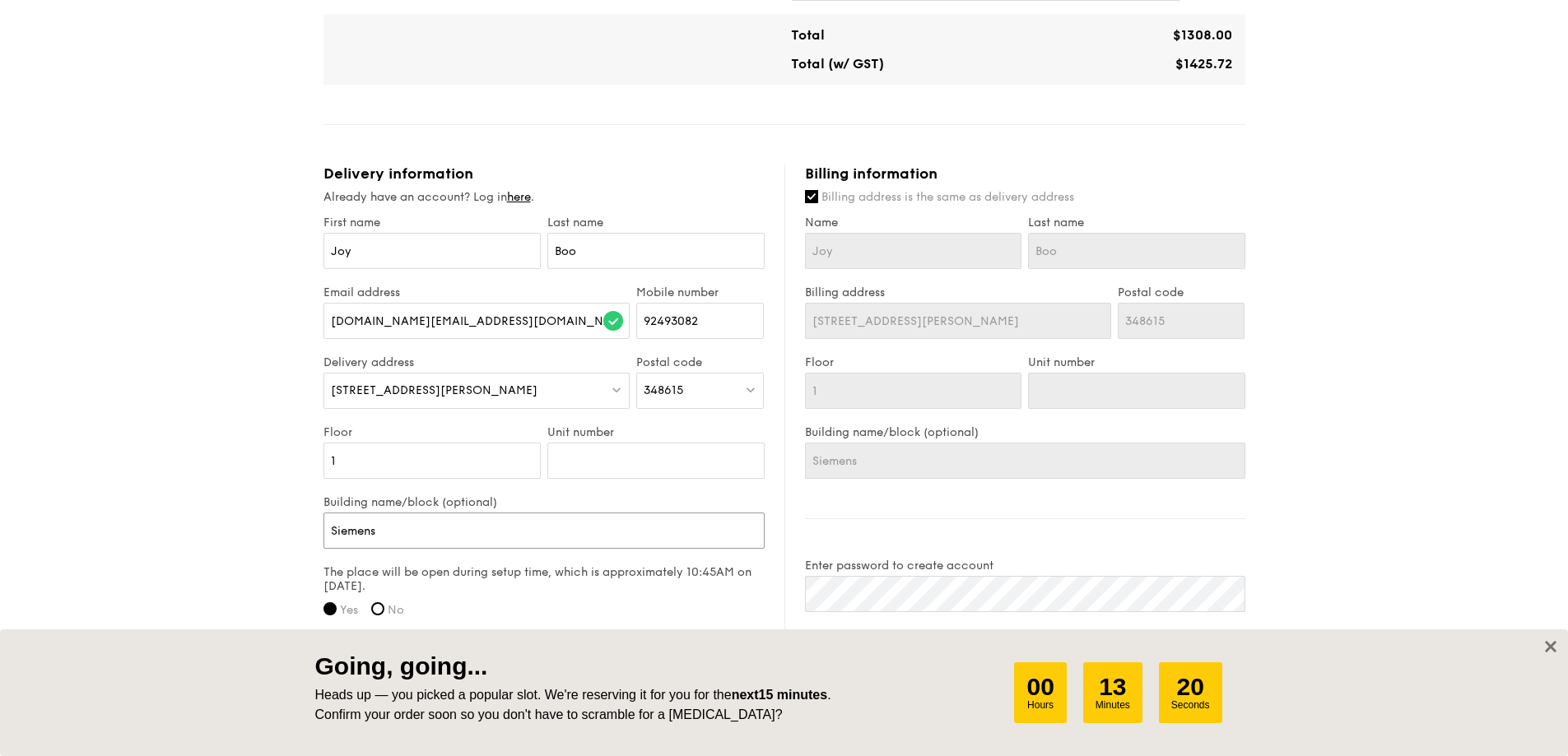 type on "Siemens" 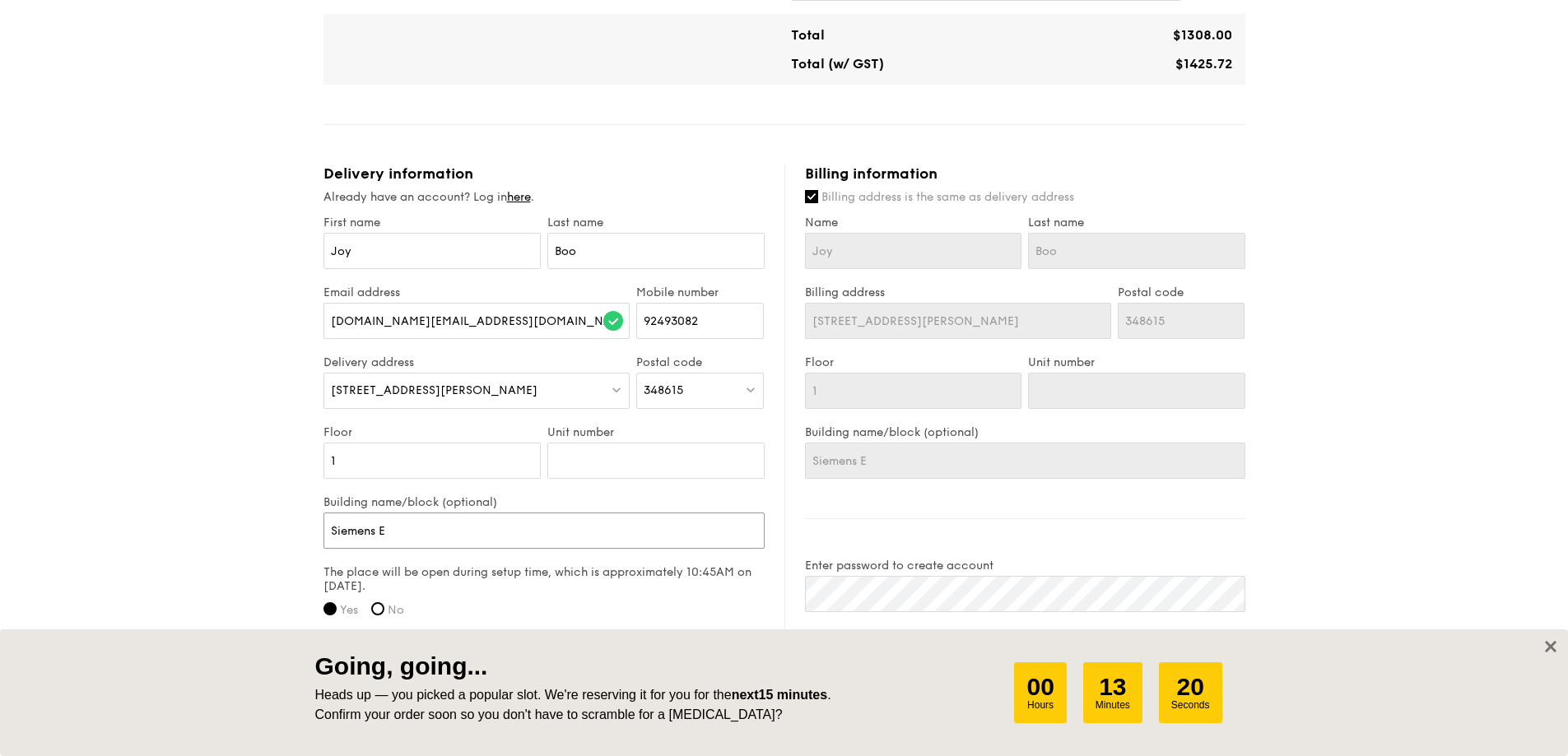 type on "Siemens" 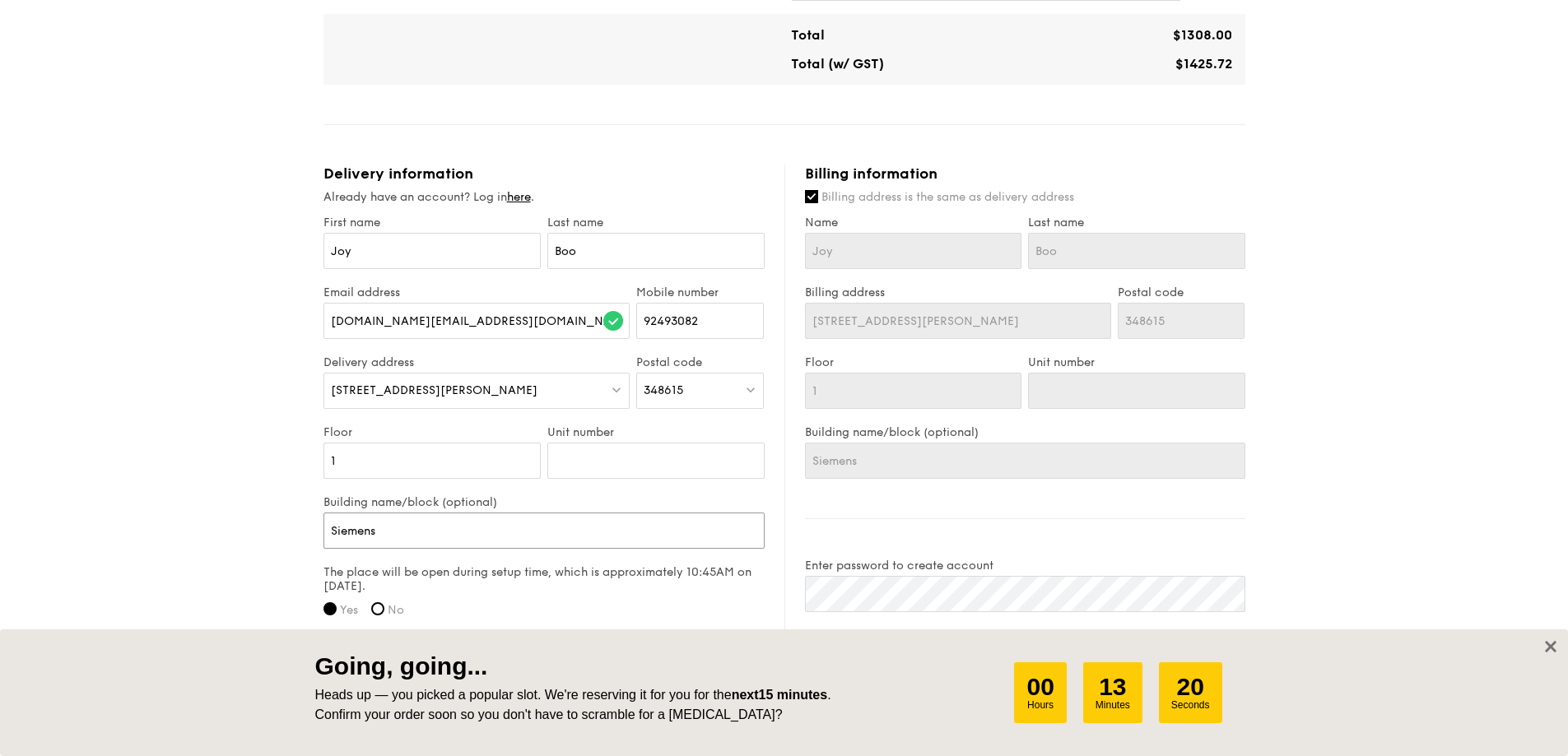 type on "Siemens C" 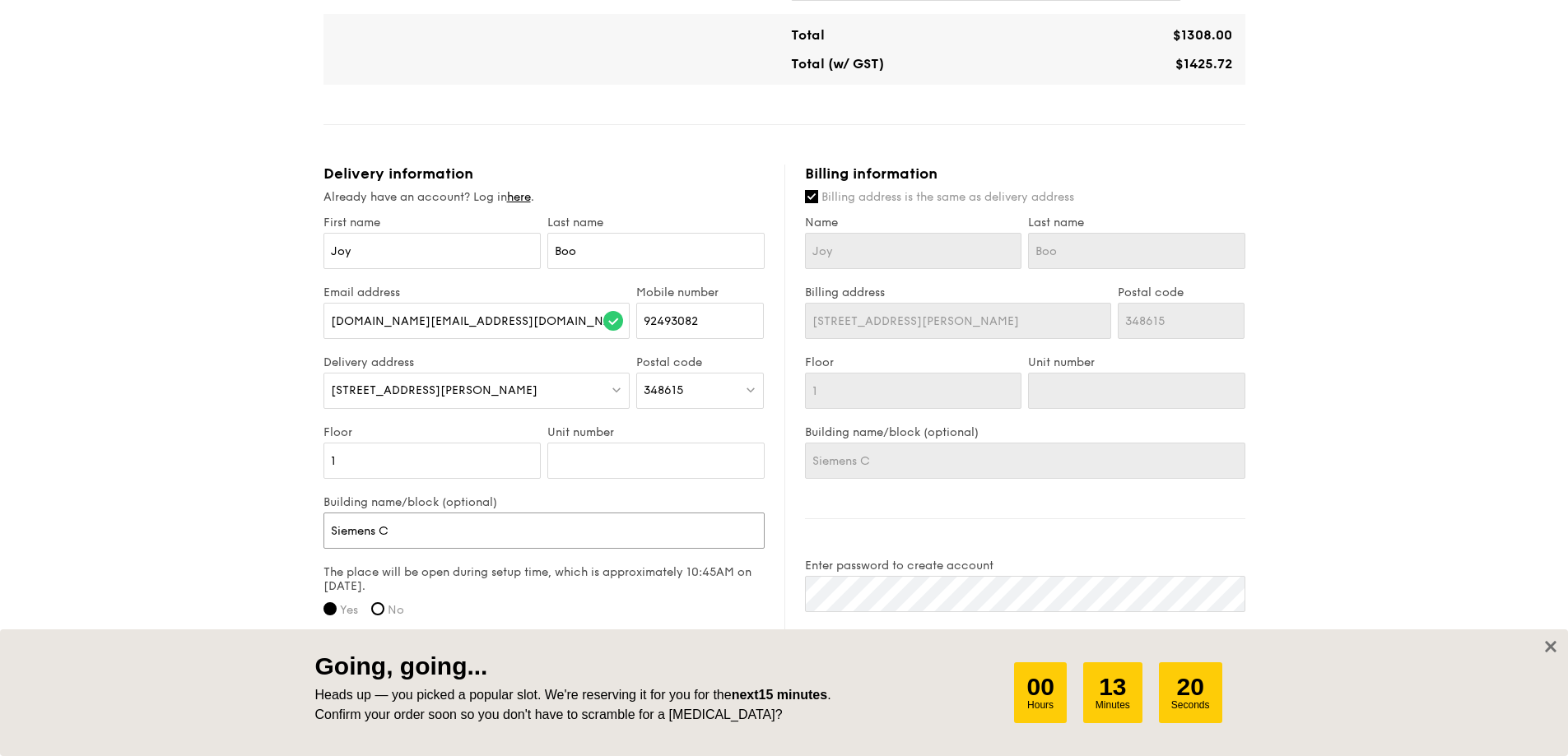 type on "Siemens Ce" 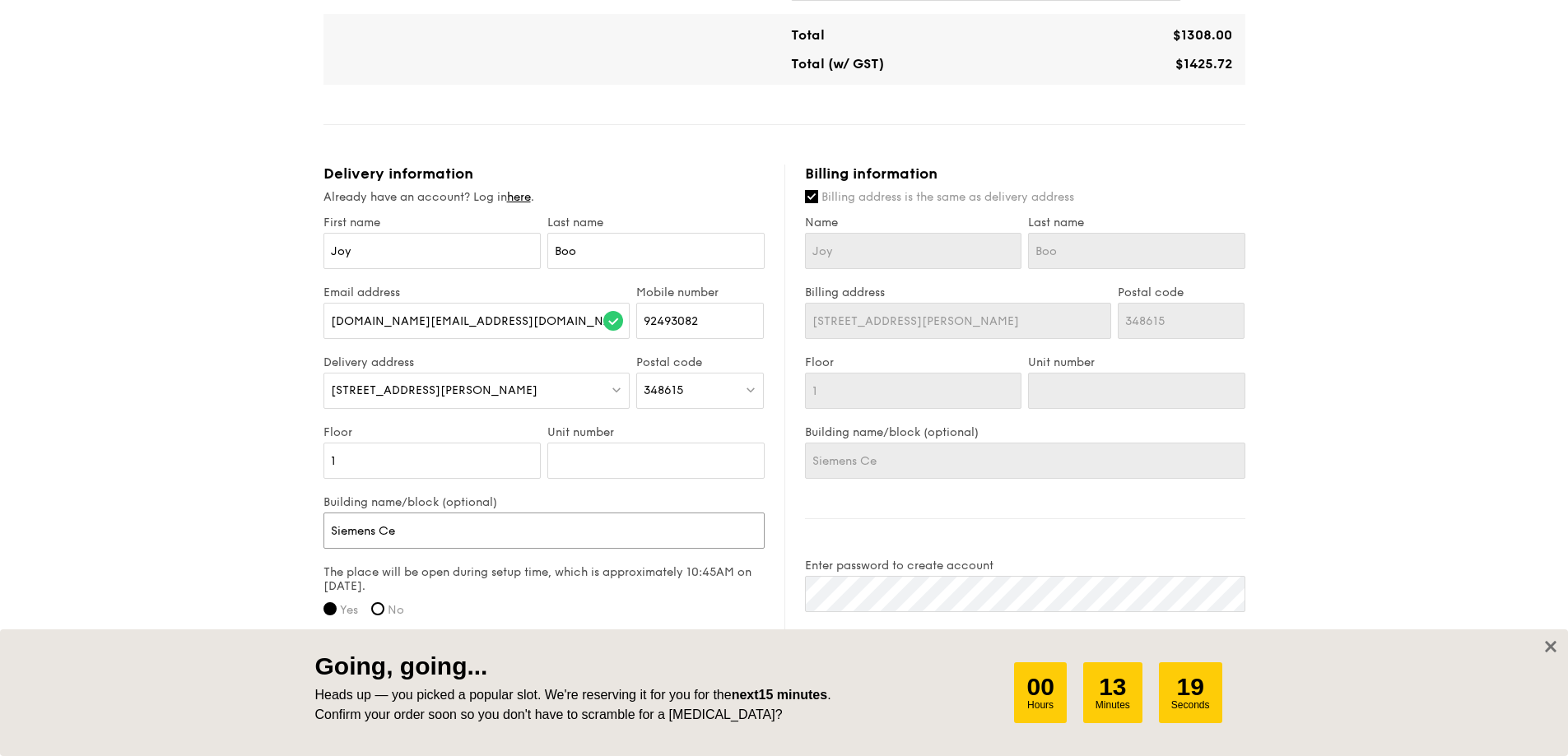type on "Siemens Cen" 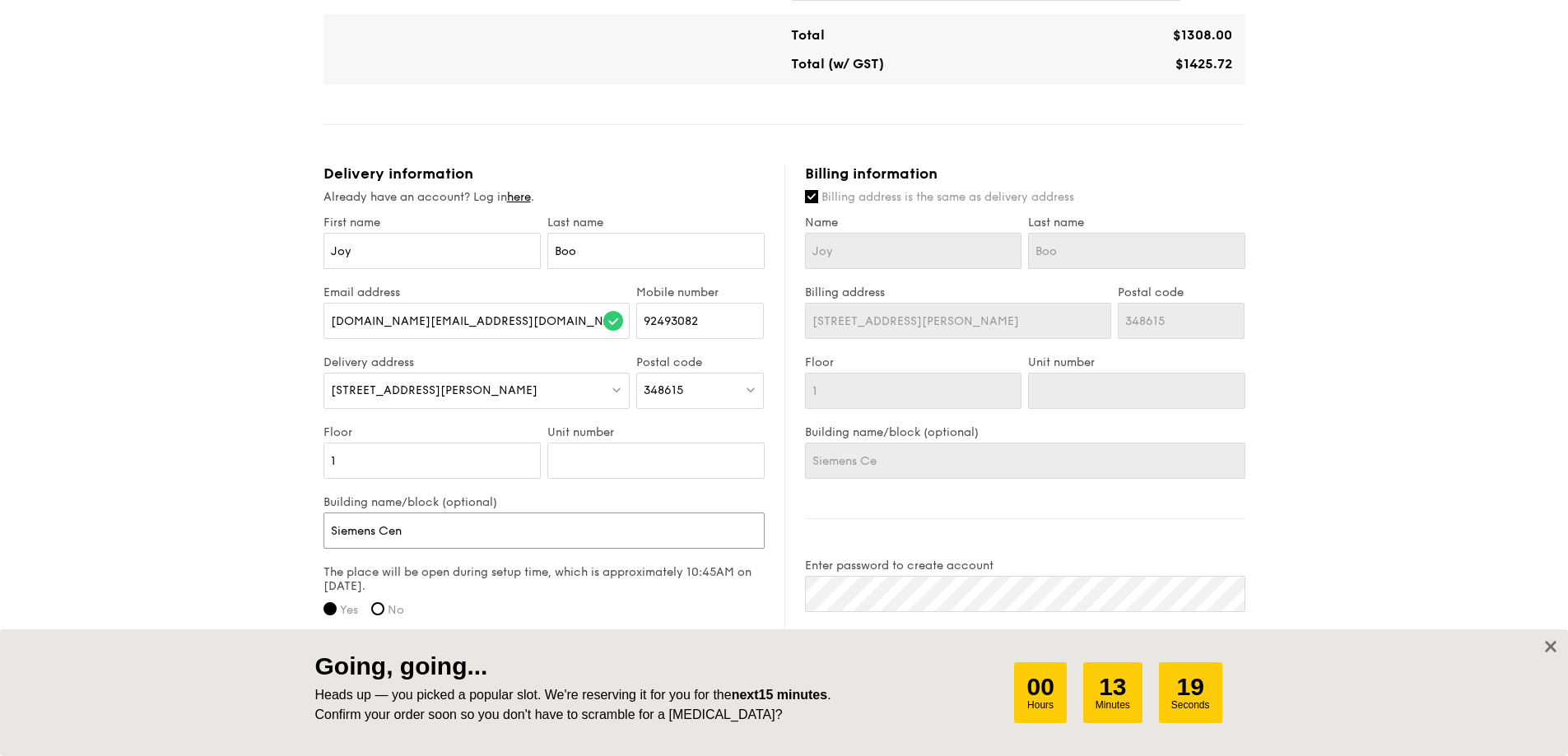 type on "Siemens Cen" 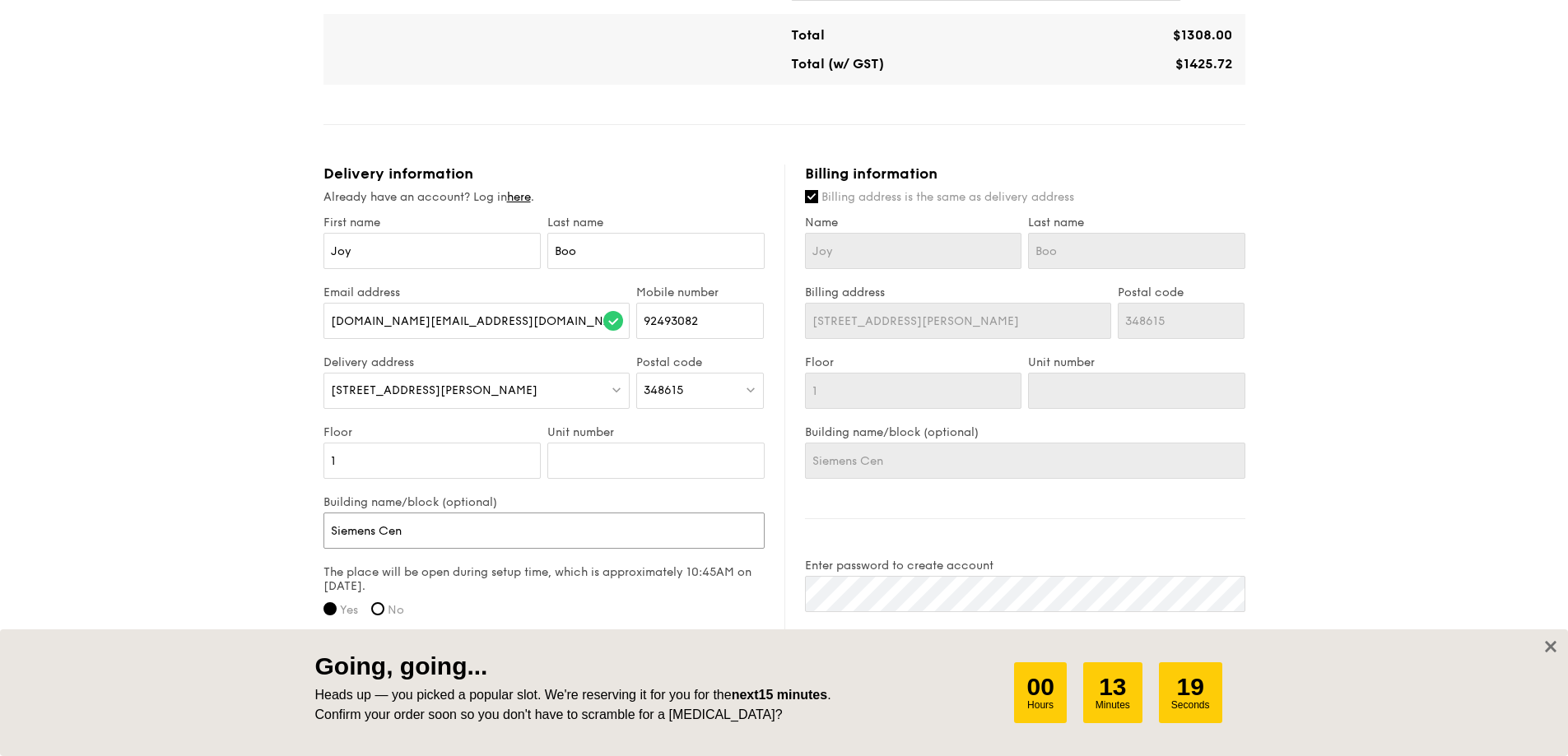 type on "Siemens Cent" 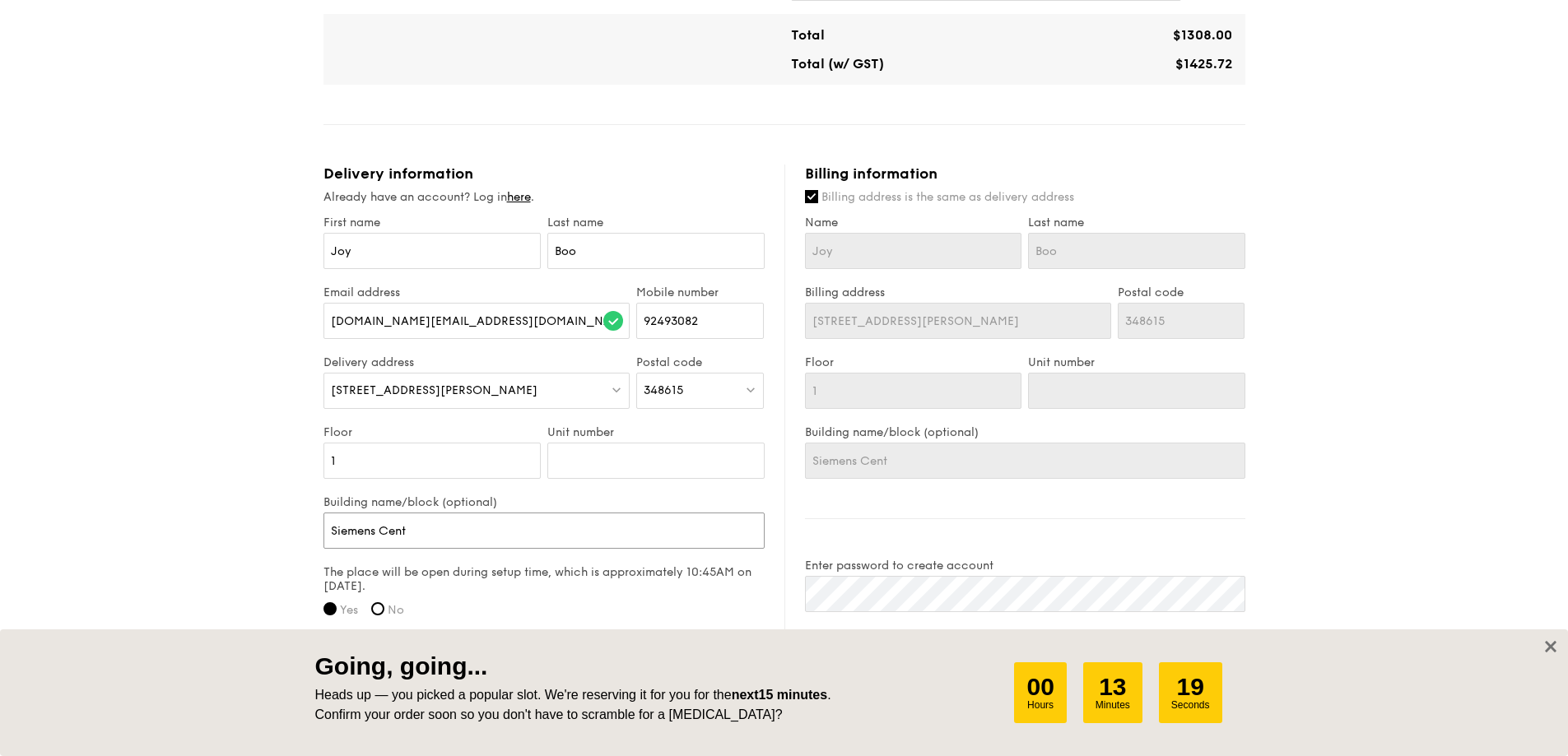 type on "Siemens Centr" 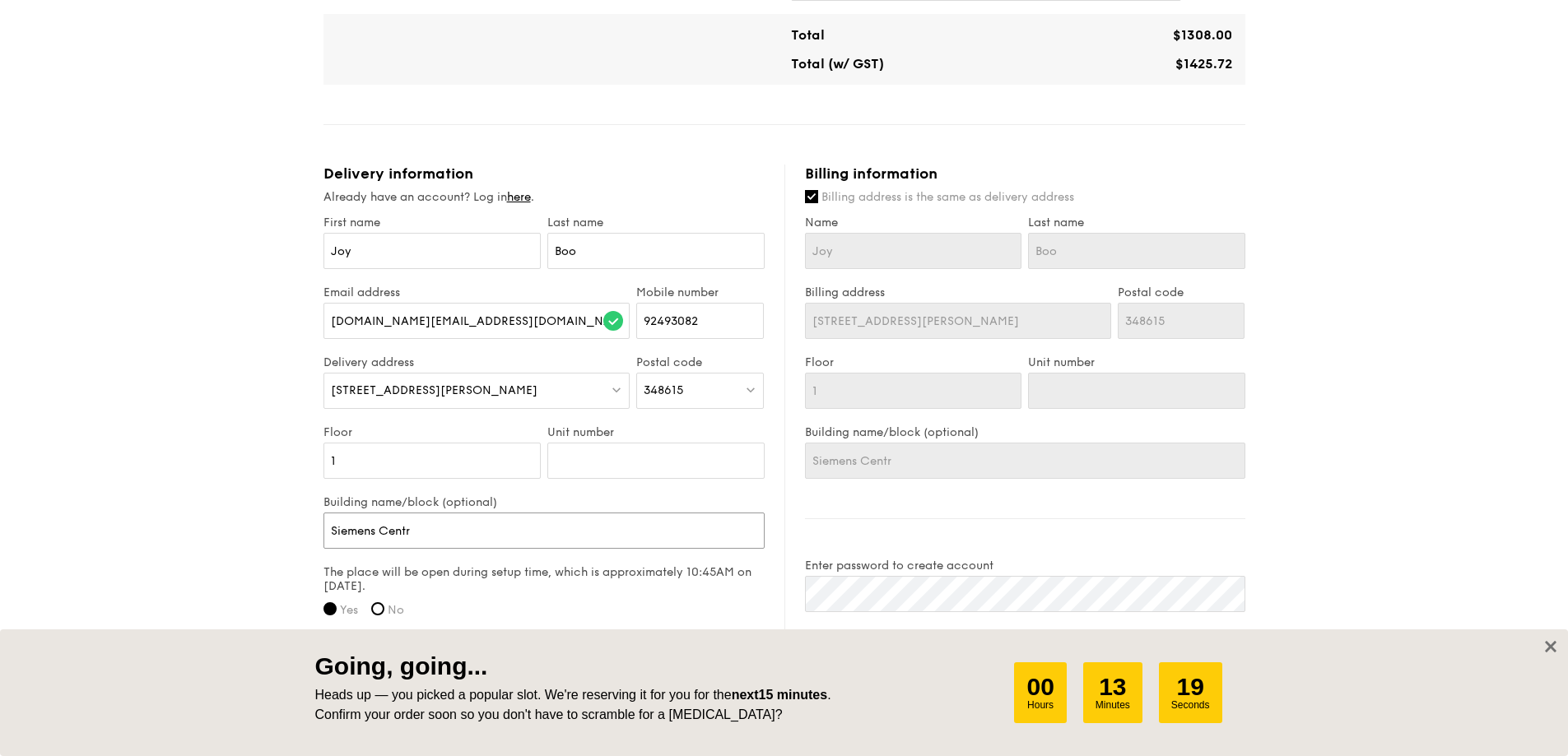 type on "Siemens Centre" 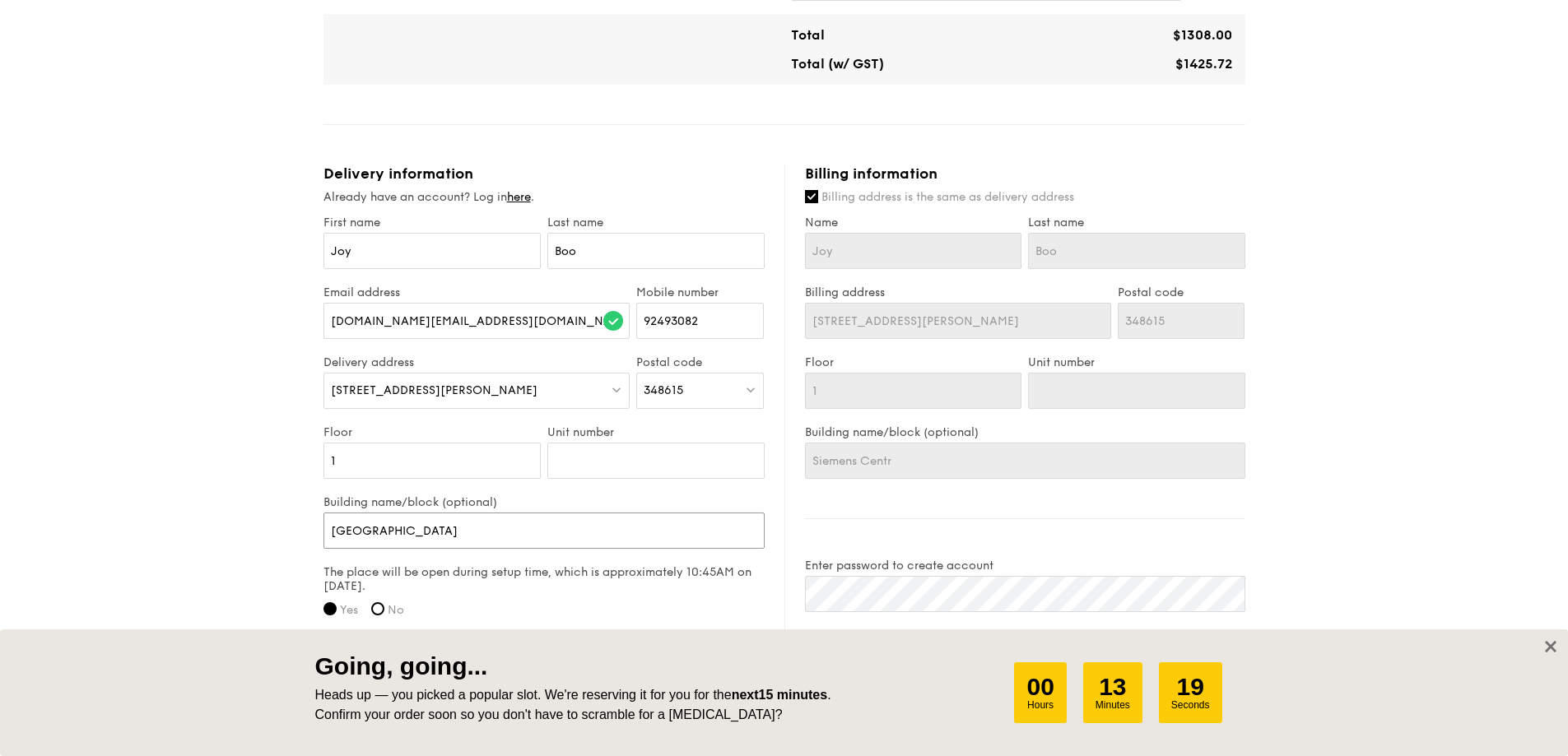 type on "Siemens Centre" 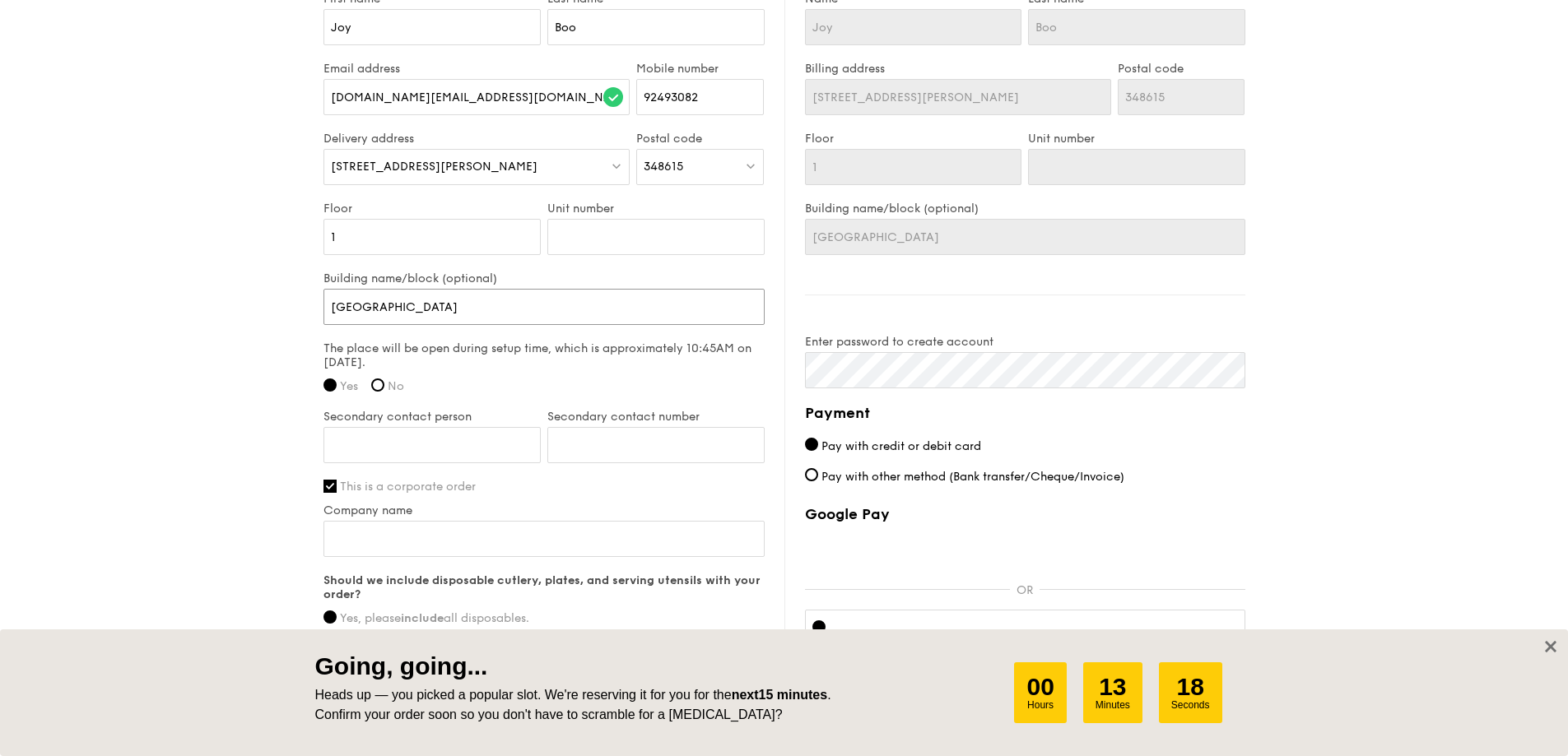 scroll, scrollTop: 1037, scrollLeft: 0, axis: vertical 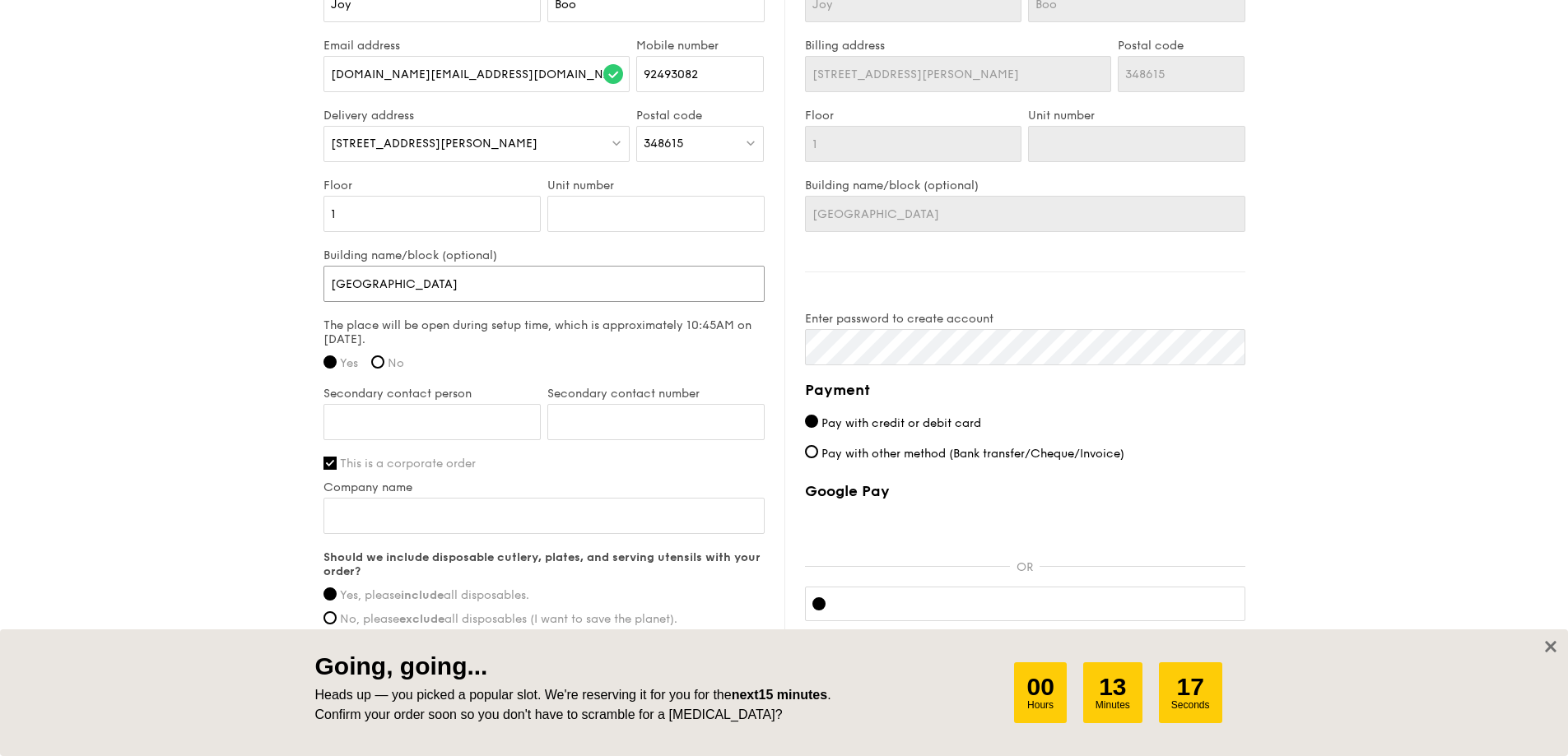 type on "Siemens Centre" 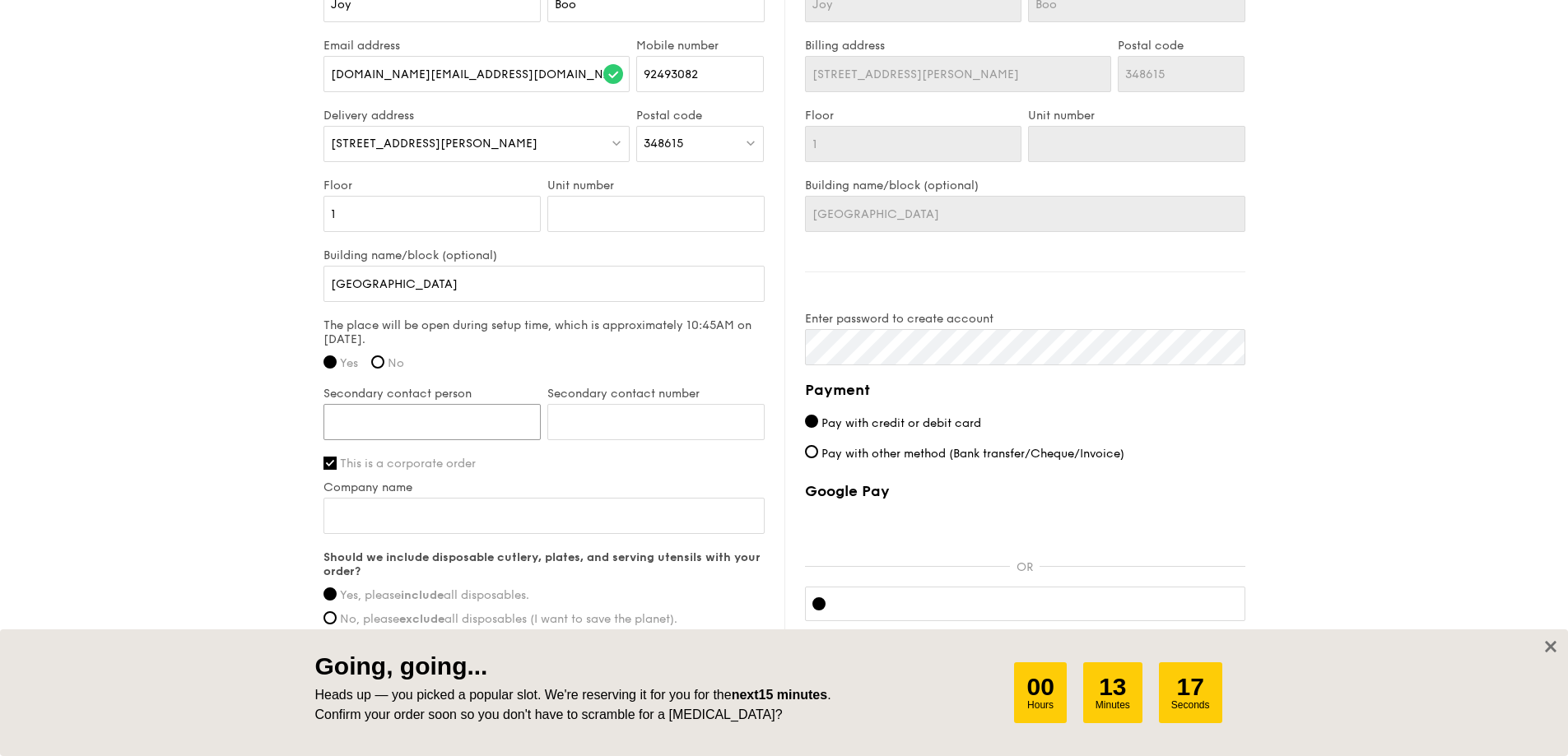 click on "Secondary contact person" at bounding box center (432, 422) 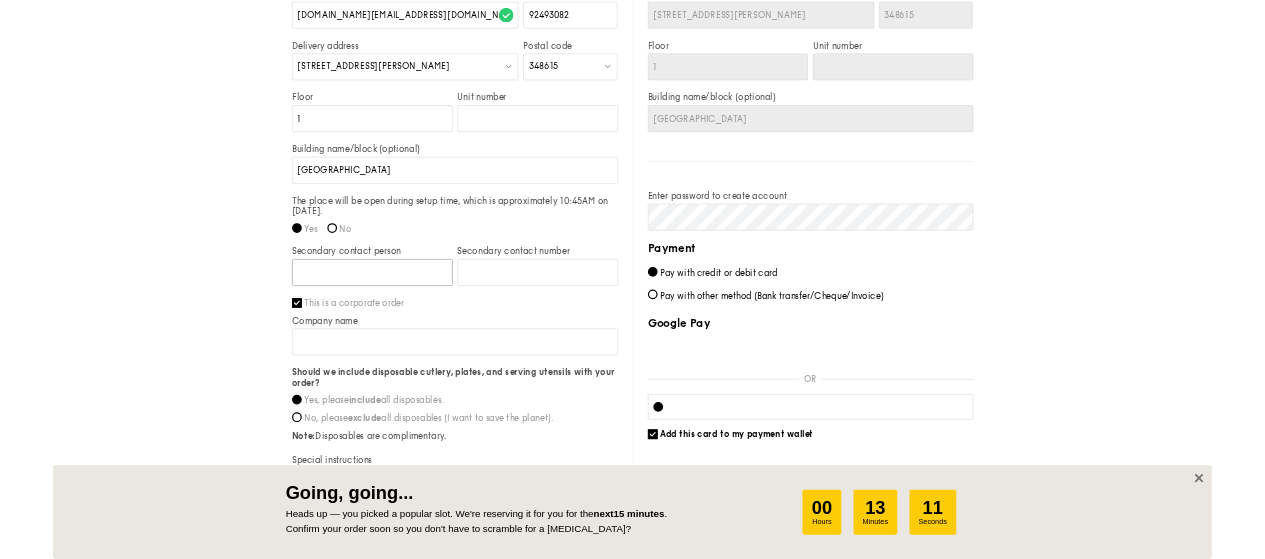 scroll, scrollTop: 1360, scrollLeft: 0, axis: vertical 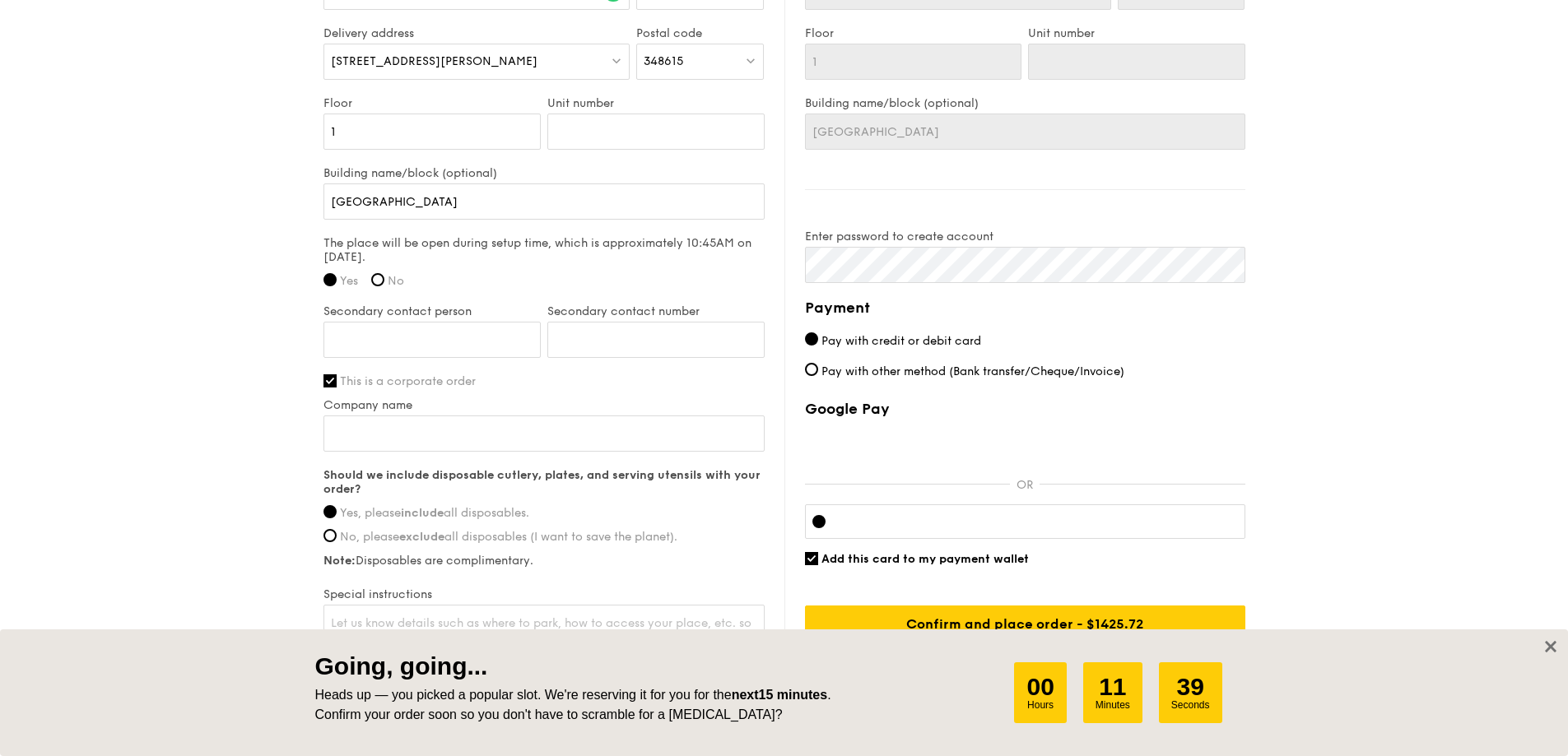 click on "1 - Select menu
2 - Select items
3 - Check out
Classic Buffet
$21.80
/guest
($23.76 w/ GST)
60 guests
Serving time:
Aug 01, 2025,
11:45AM
Teardown time:
Aug 01, 2025,
2:00PM
Salad
Grilled Forest Mushroom Salad - fresh herbs, shiitake mushroom, king oyster, balsamic dressing
Mains
Wok Tossed Chow Mein - button mushroom, tricolour capsicum, cripsy egg noodle, kikkoman, super garlicfied oil
Meat
Honey Duo Mustard Chicken - house-blend mustard, maple soy baked potato, parsley
Fish
Assam Spiced Dory - tamarind, thai sweet chilli, laksa, ginger flower
Vegetable
Shanghainese Wok Fried Vegetables - confit garlic, diced tricolour capsicum, duo beech mushroom, premium soy sauce Joy Boo 1 1" at bounding box center (784, -196) 